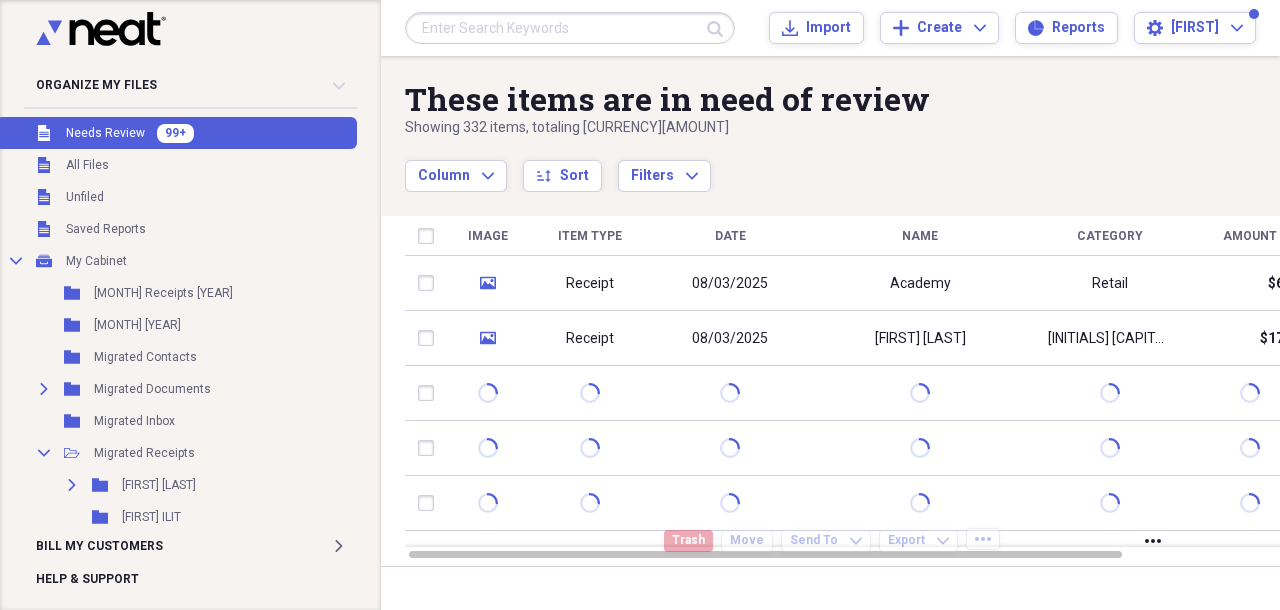 scroll, scrollTop: 0, scrollLeft: 0, axis: both 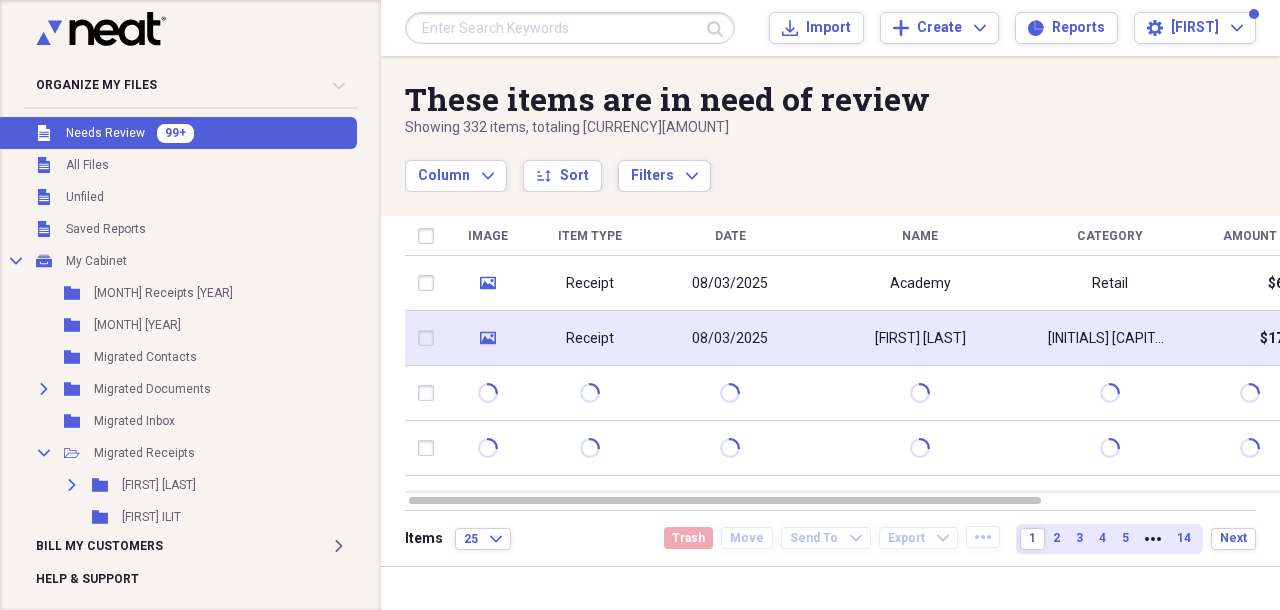 click on "[FIRST] [LAST]" at bounding box center (920, 339) 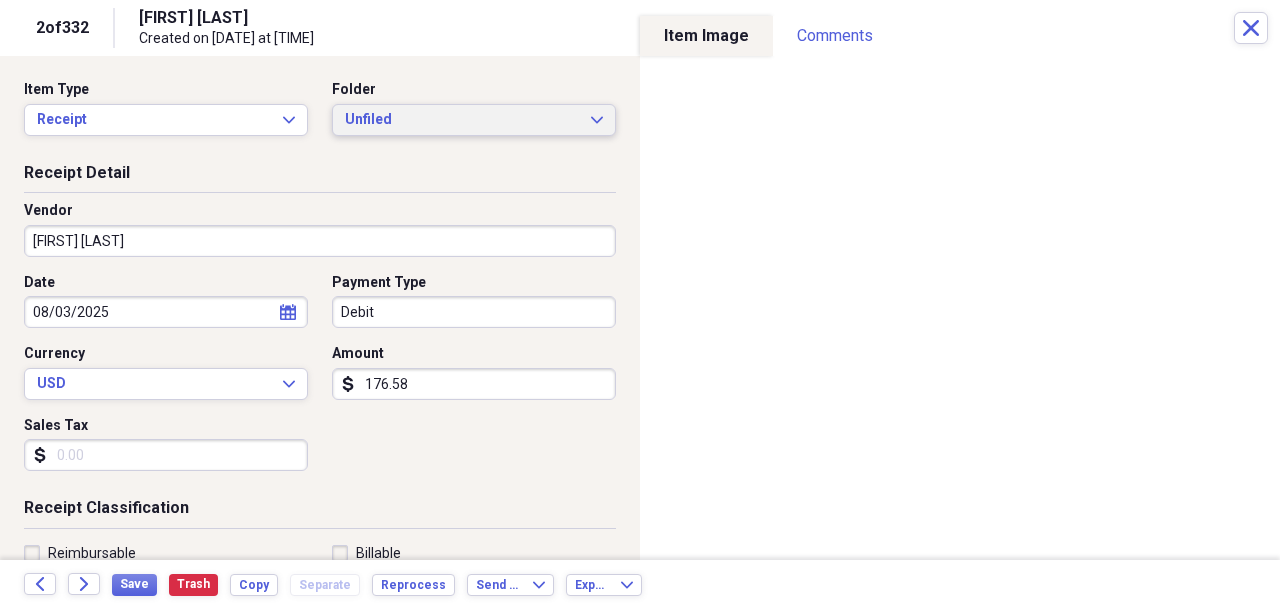 click on "Unfiled" at bounding box center (462, 120) 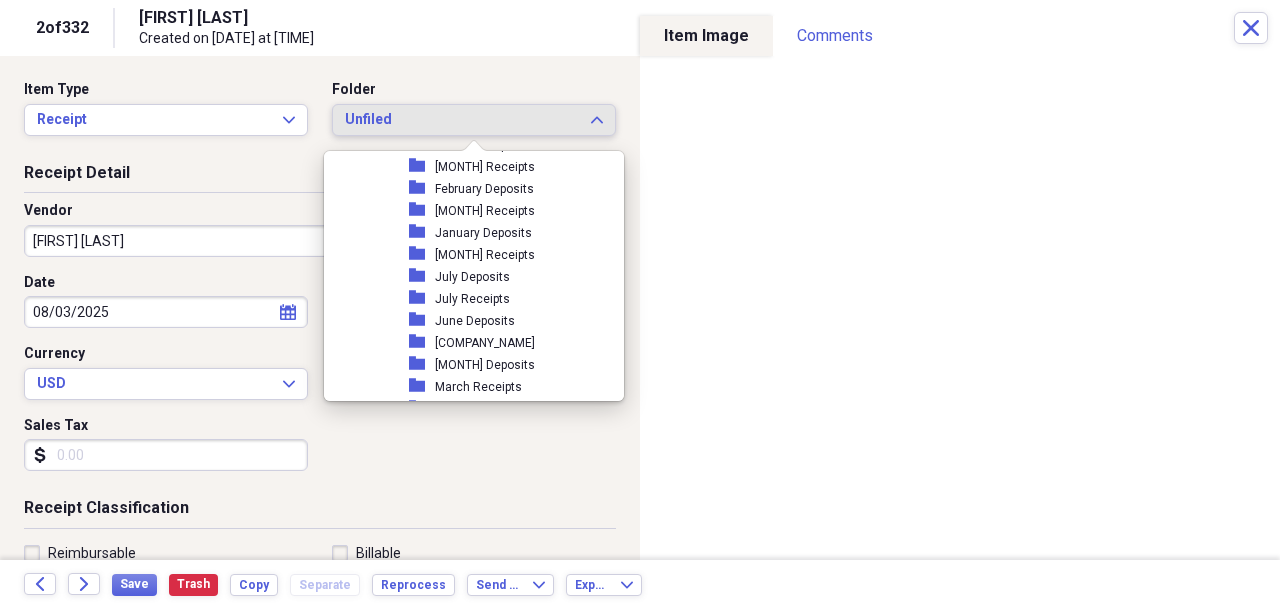 scroll, scrollTop: 1005, scrollLeft: 0, axis: vertical 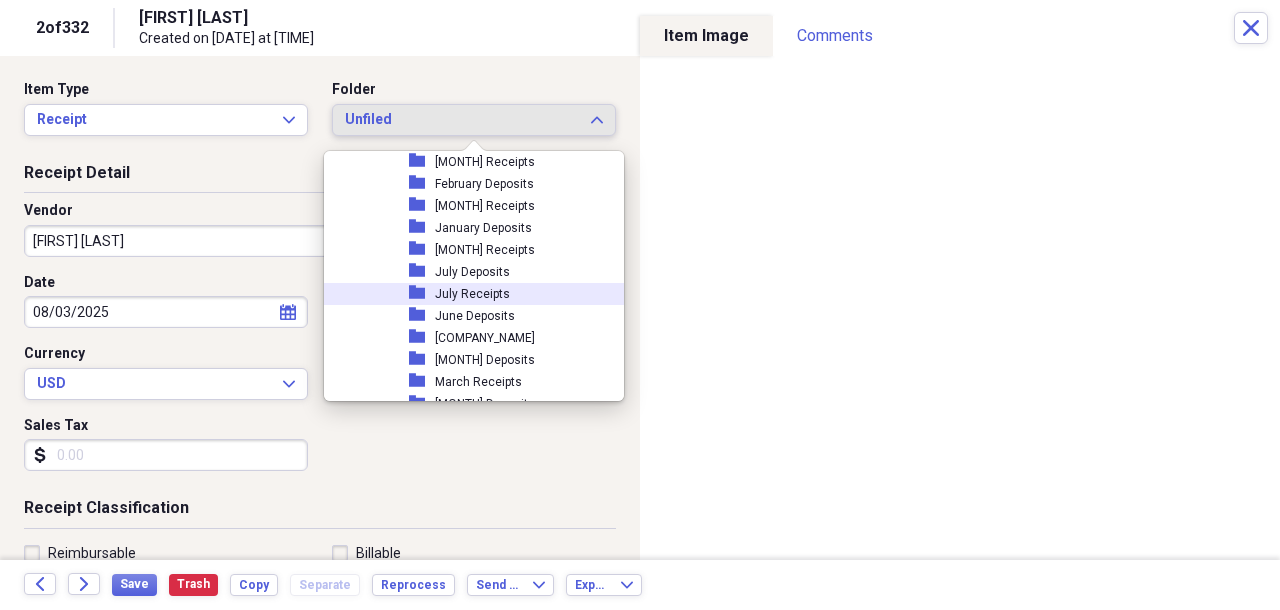 click on "July Receipts" at bounding box center (472, 294) 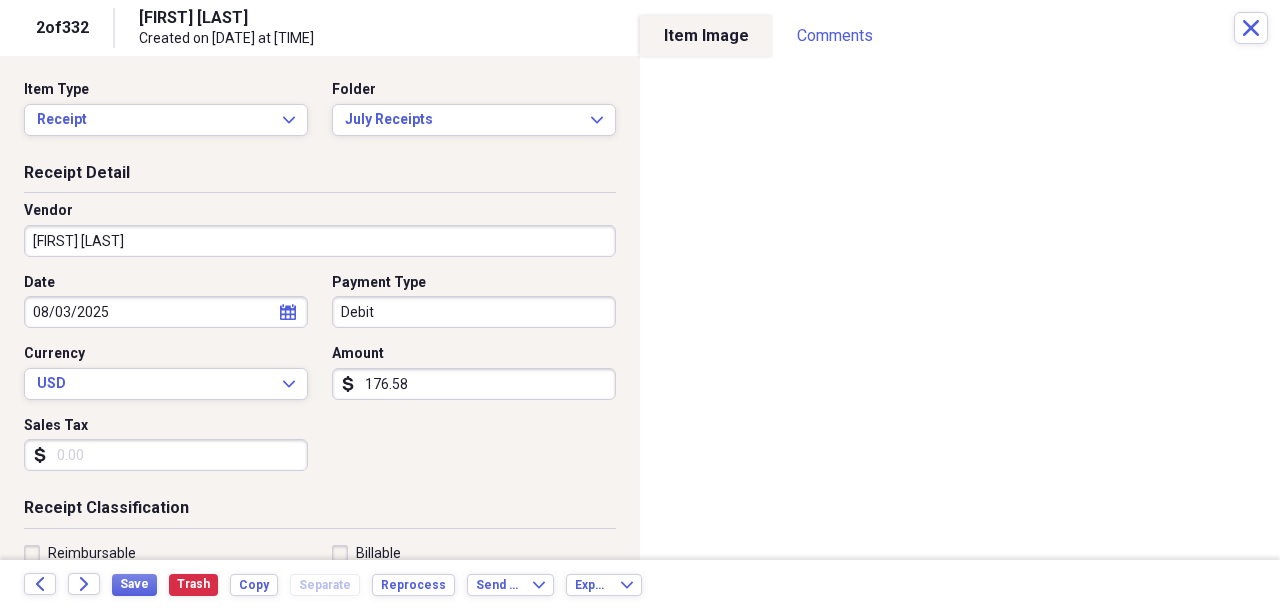 click on "[FIRST] [LAST]" at bounding box center [320, 241] 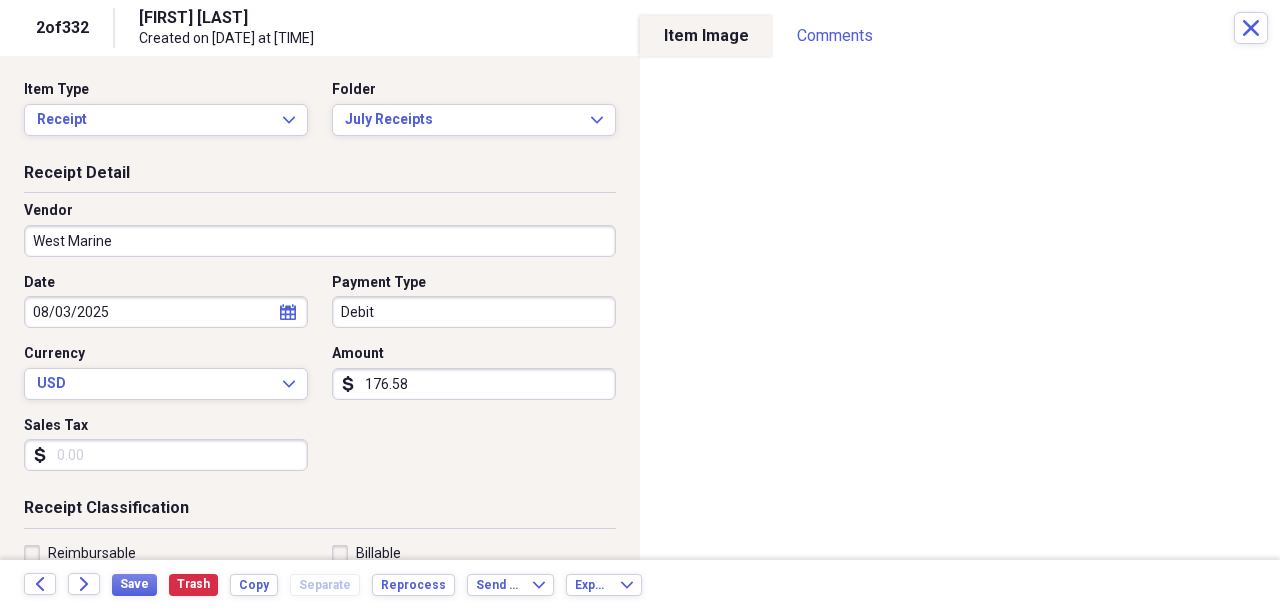 type on "West Marine" 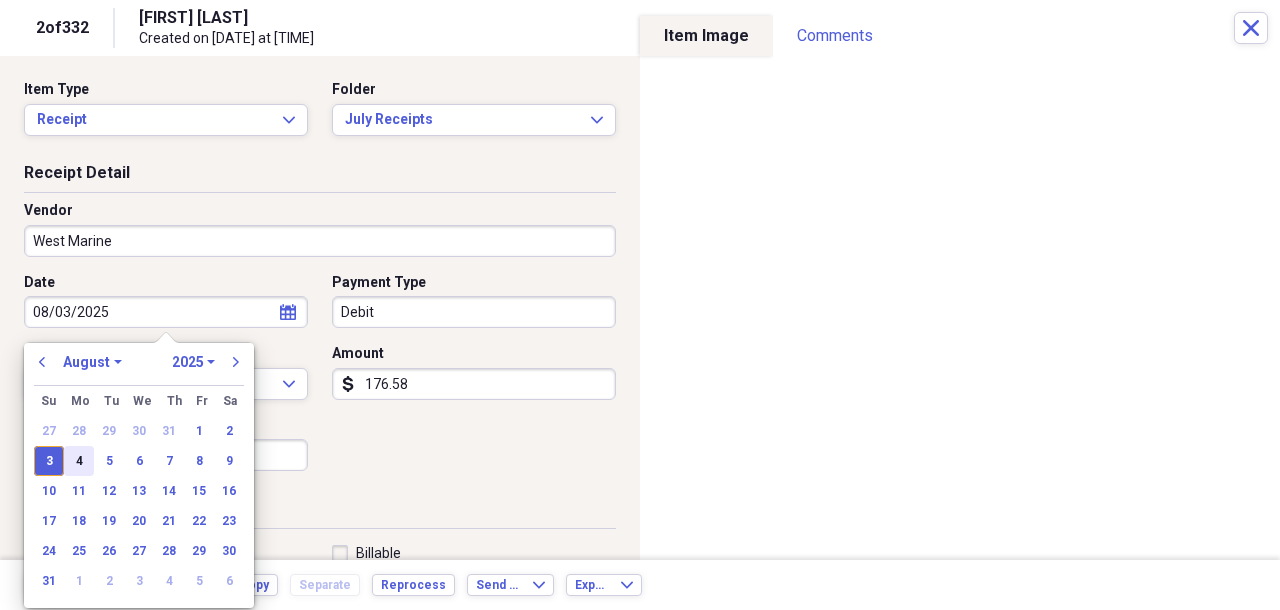 click on "4" at bounding box center [79, 461] 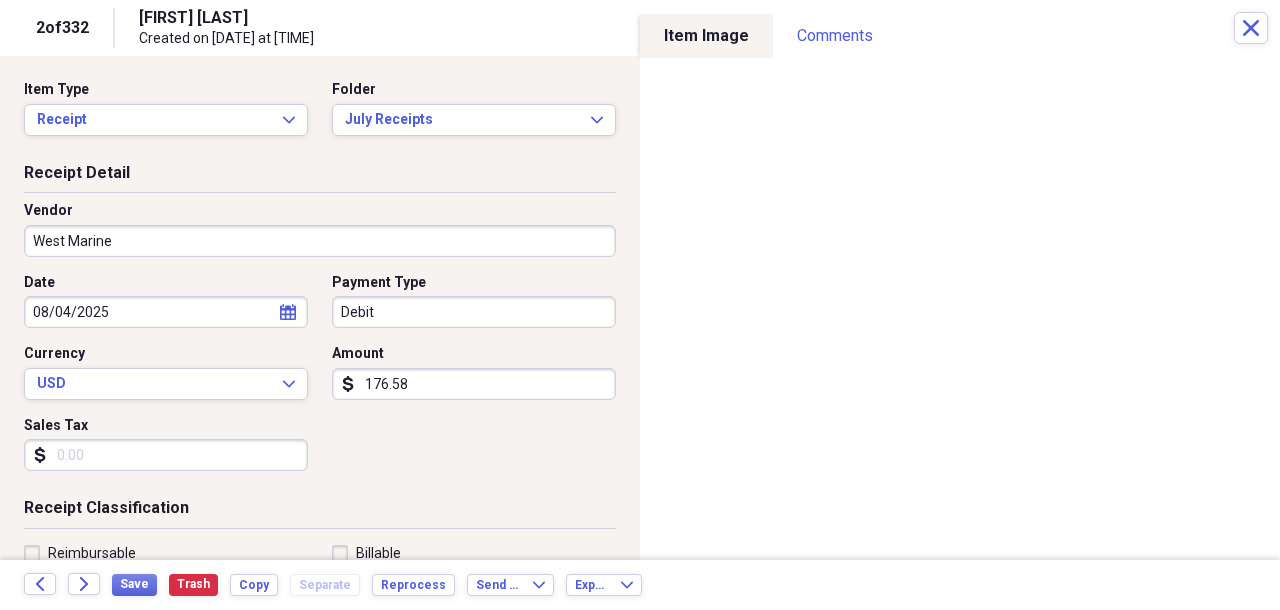 type on "08/04/2025" 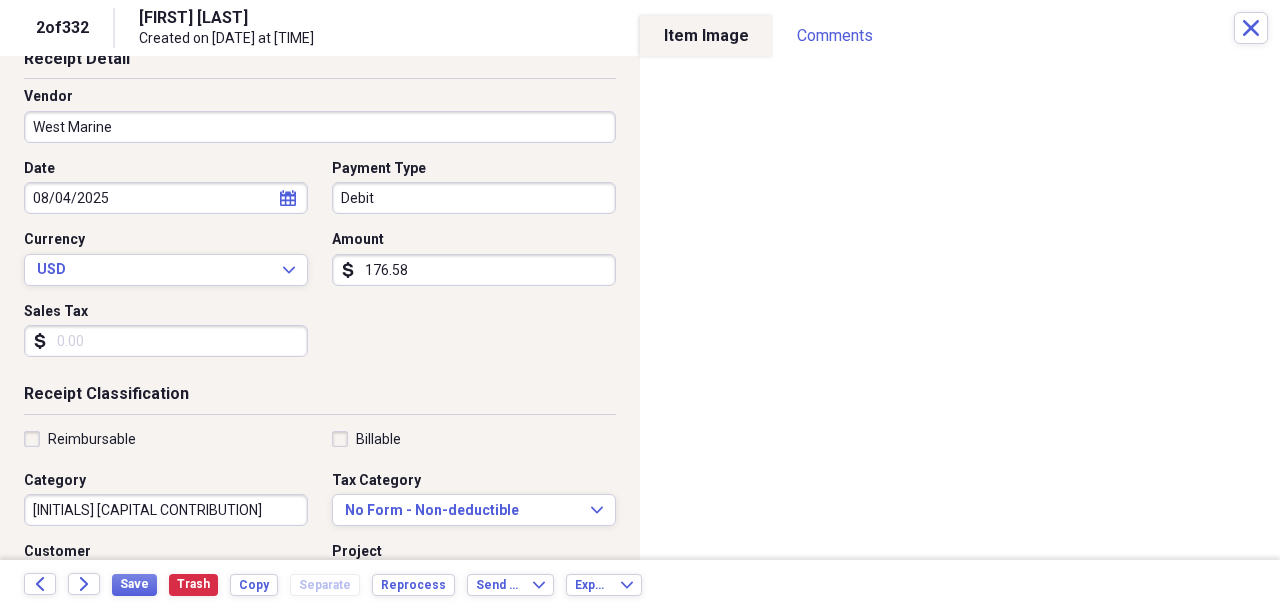 scroll, scrollTop: 160, scrollLeft: 0, axis: vertical 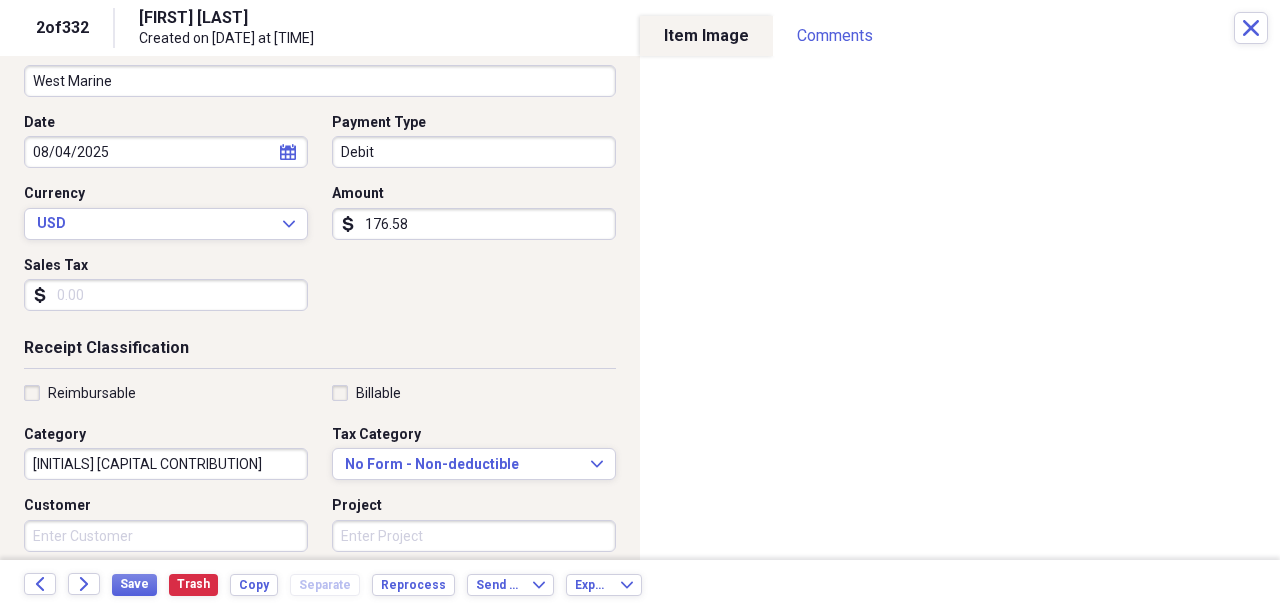 click on "[INITIALS] [CAPITAL CONTRIBUTION]" at bounding box center [166, 464] 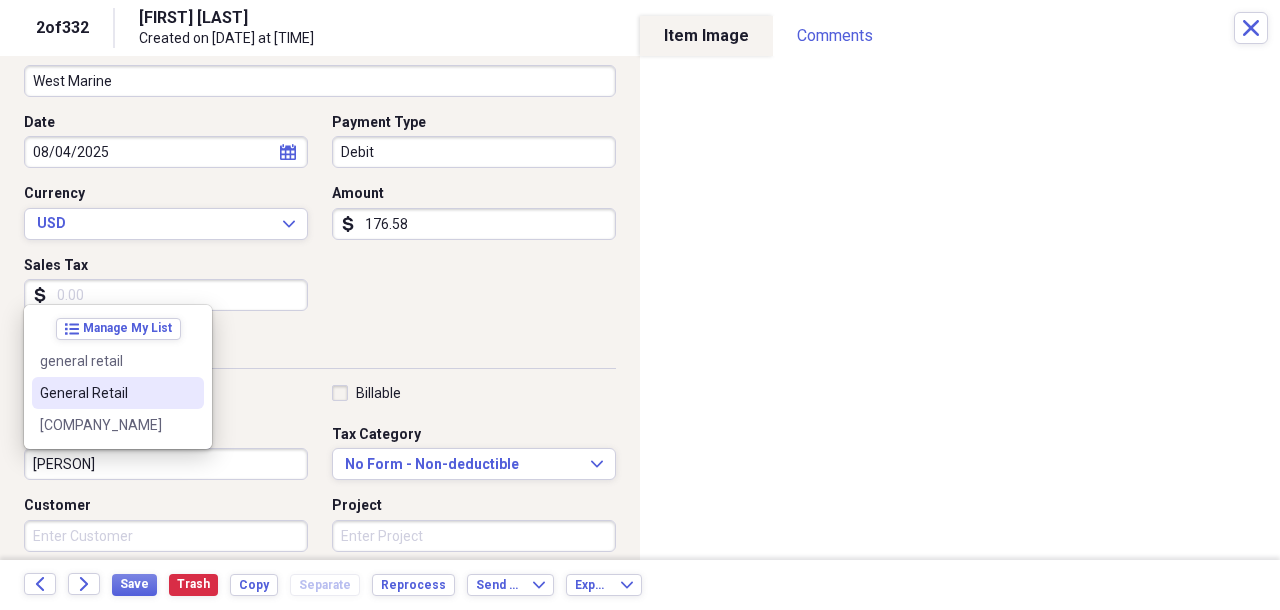click on "General Retail" at bounding box center [106, 393] 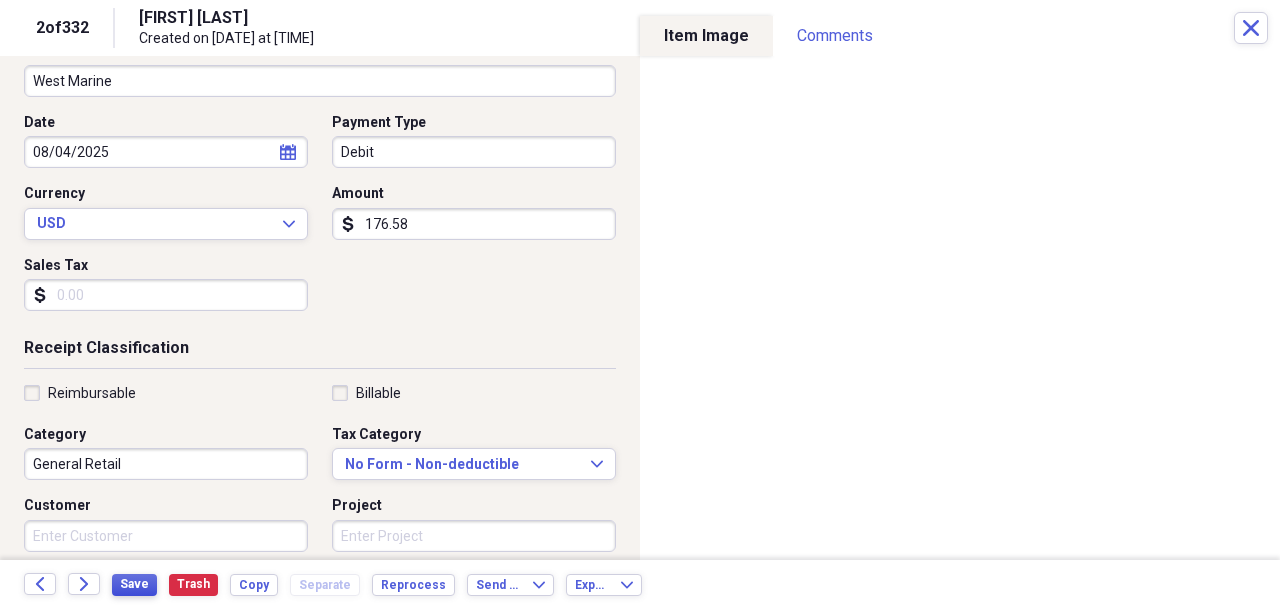 click on "Save" at bounding box center (134, 584) 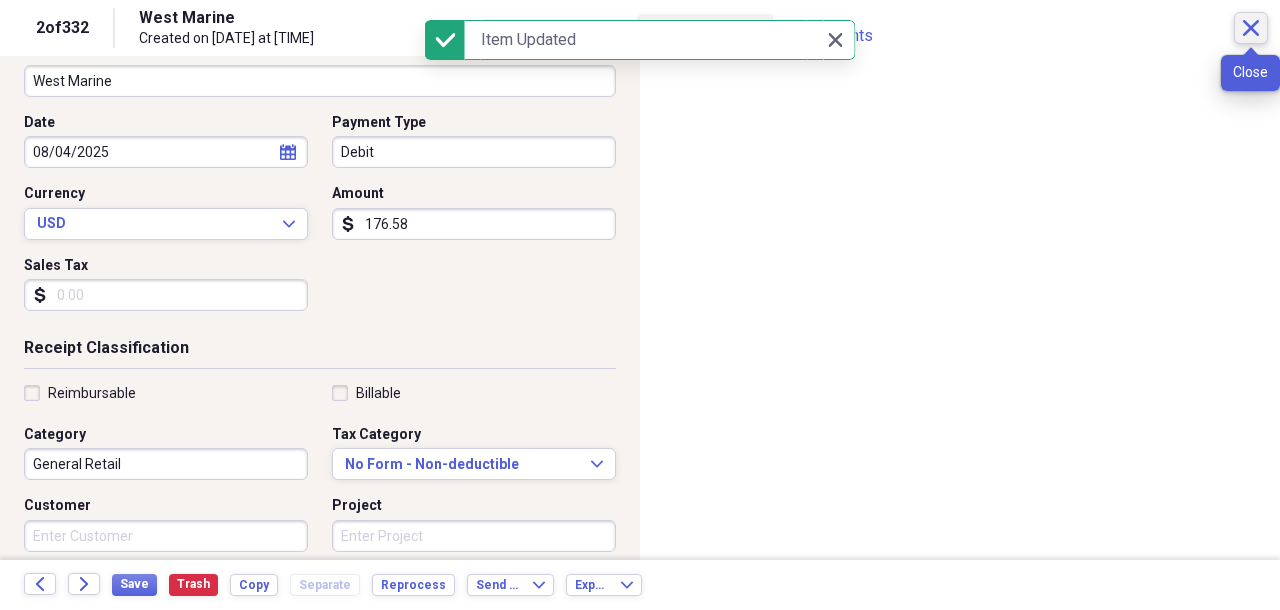 click on "Close" 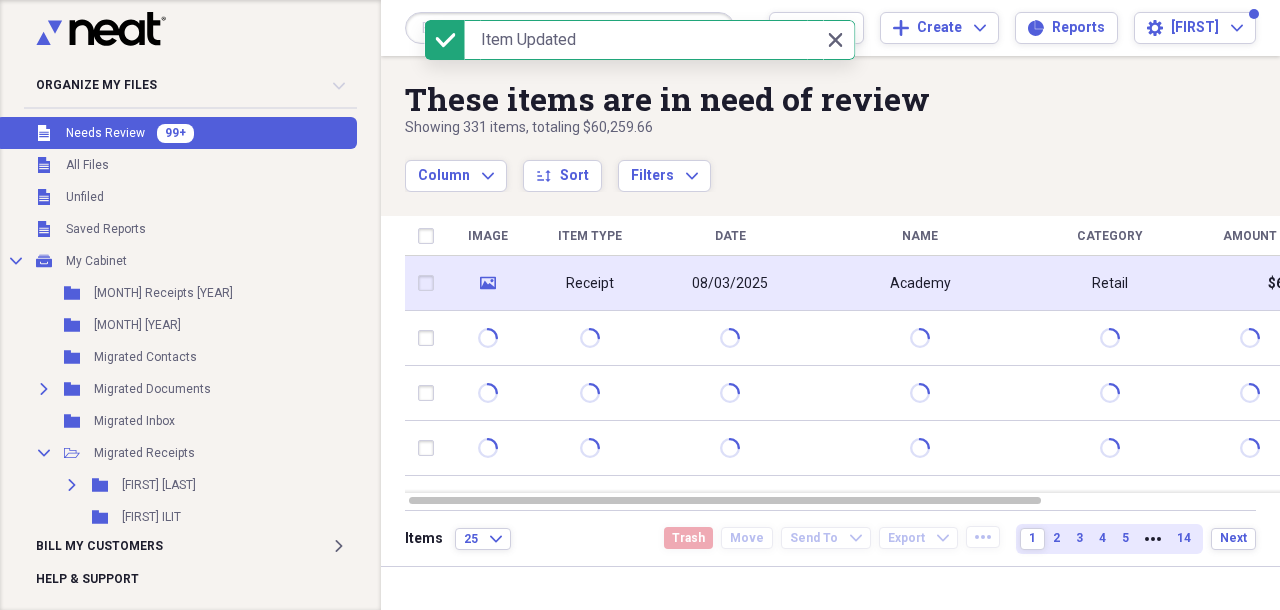 click on "08/03/2025" at bounding box center [730, 283] 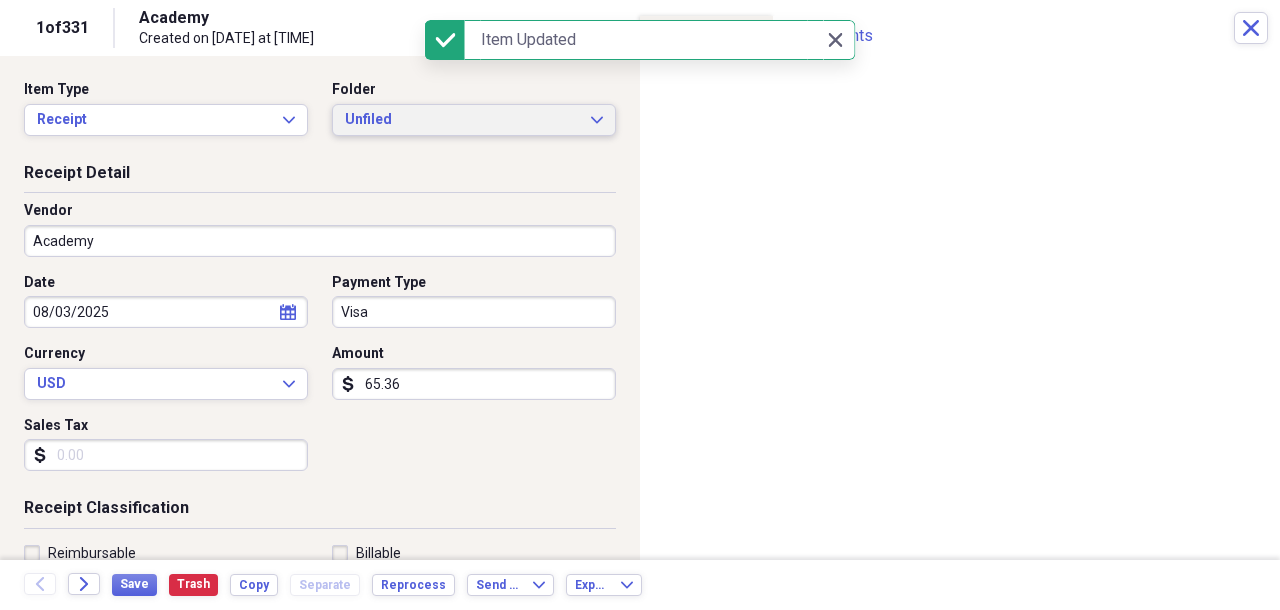 click on "Unfiled" at bounding box center [462, 120] 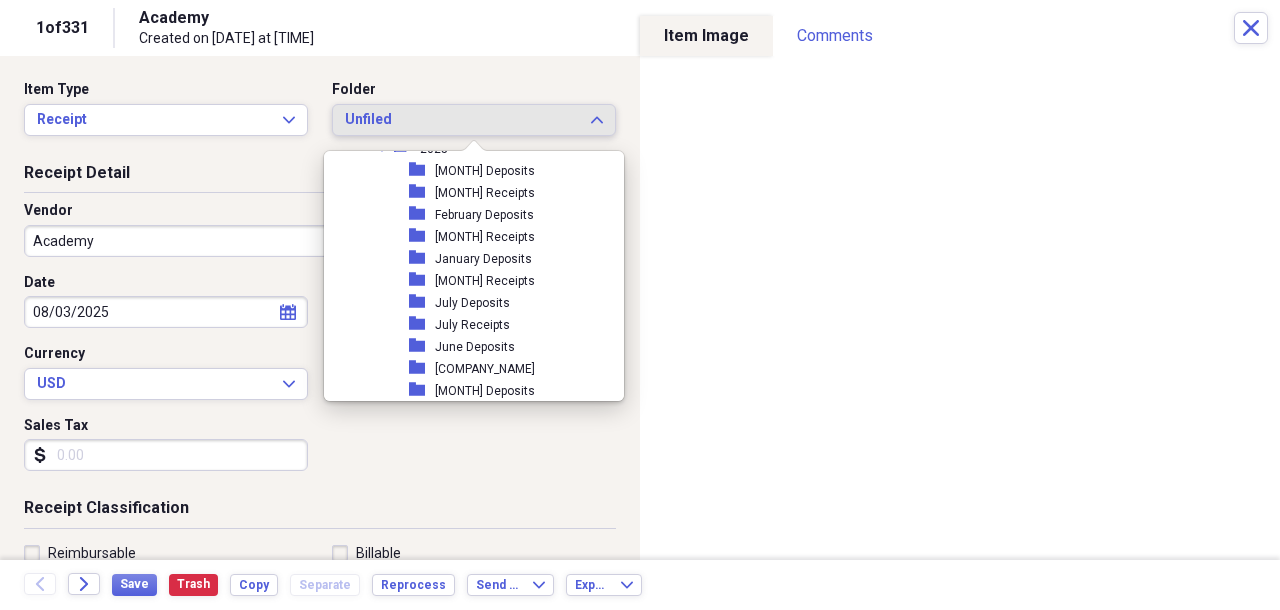 scroll, scrollTop: 989, scrollLeft: 0, axis: vertical 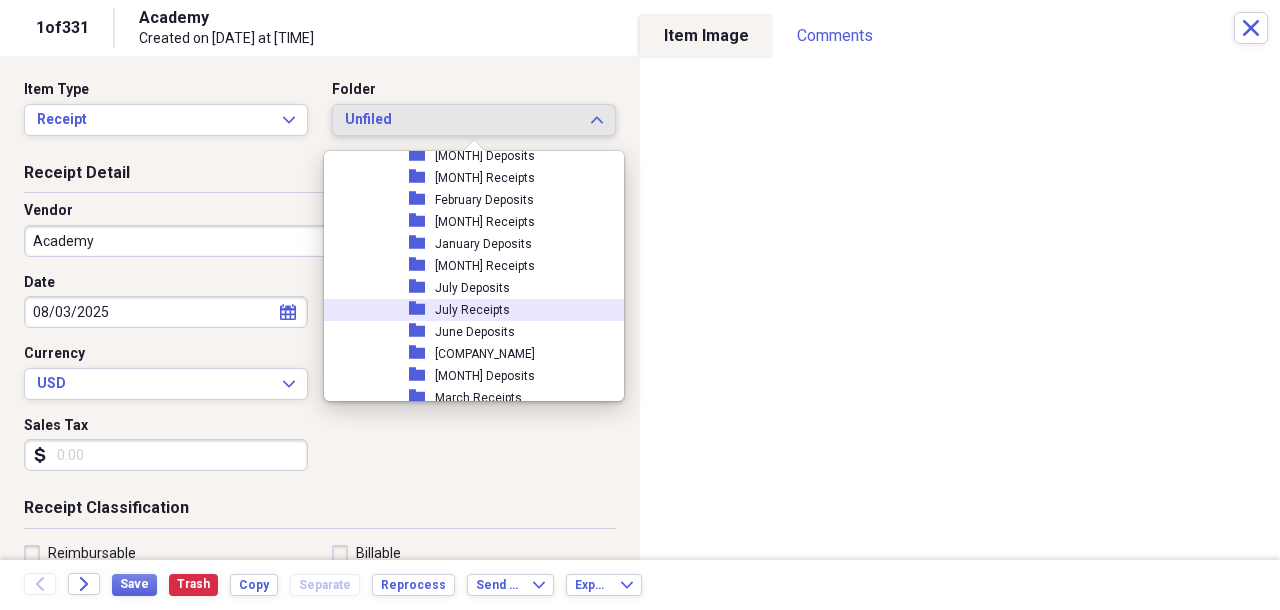 click on "July Receipts" at bounding box center (472, 310) 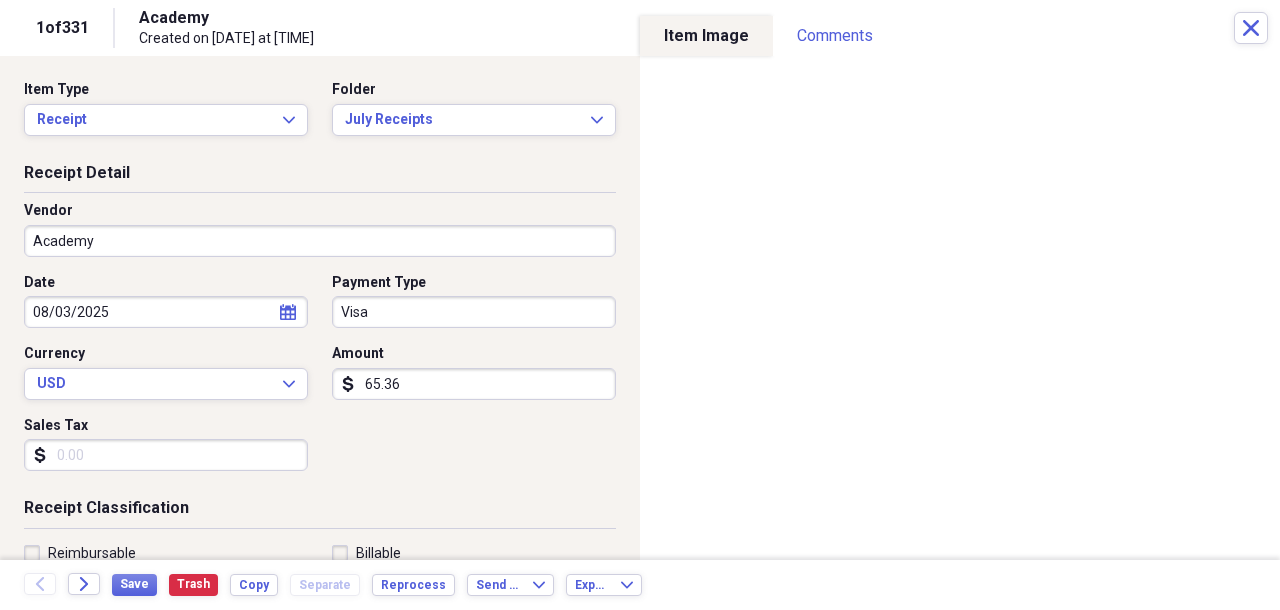 click on "Academy" at bounding box center [320, 241] 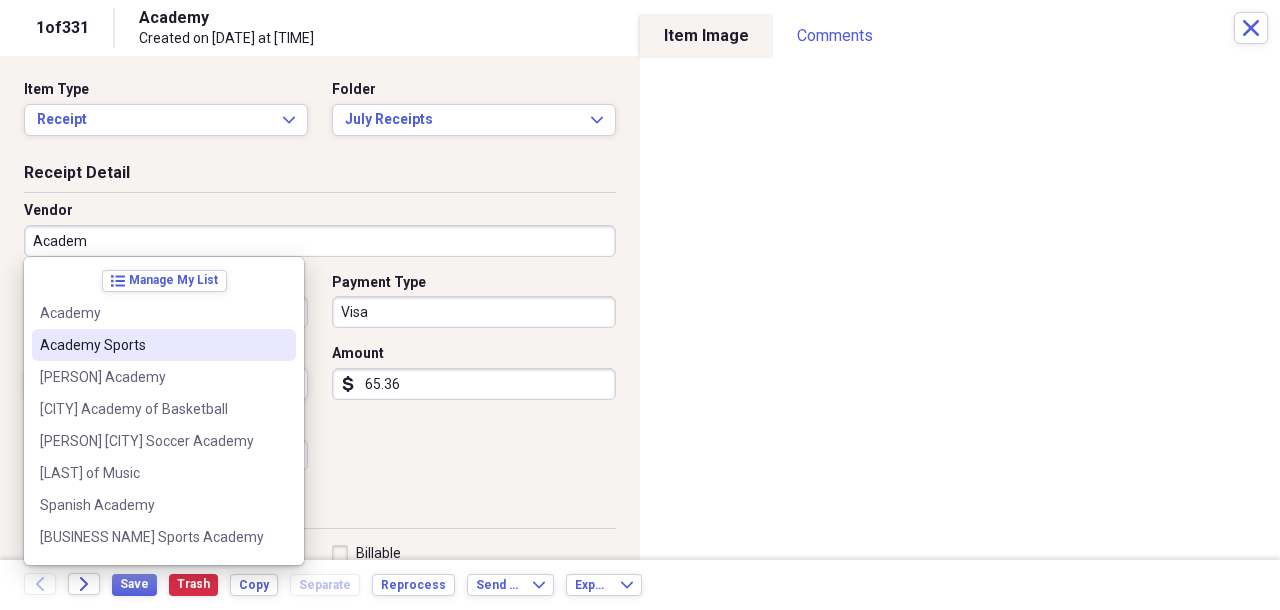 click on "Academy Sports" at bounding box center (152, 345) 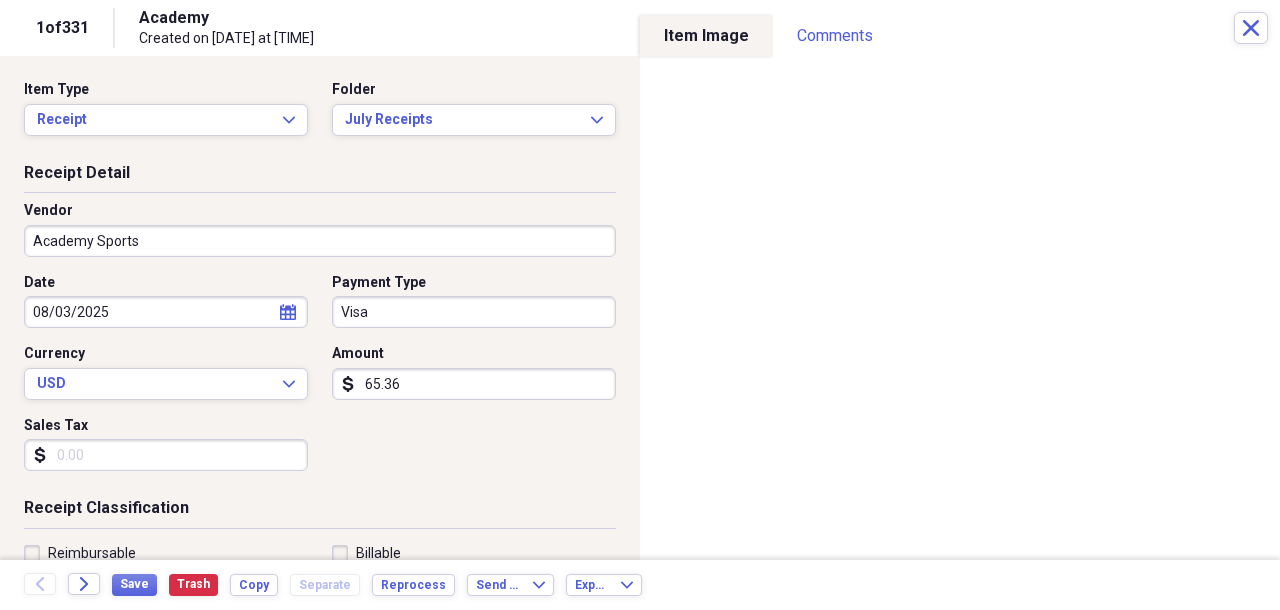type on "Return Credit" 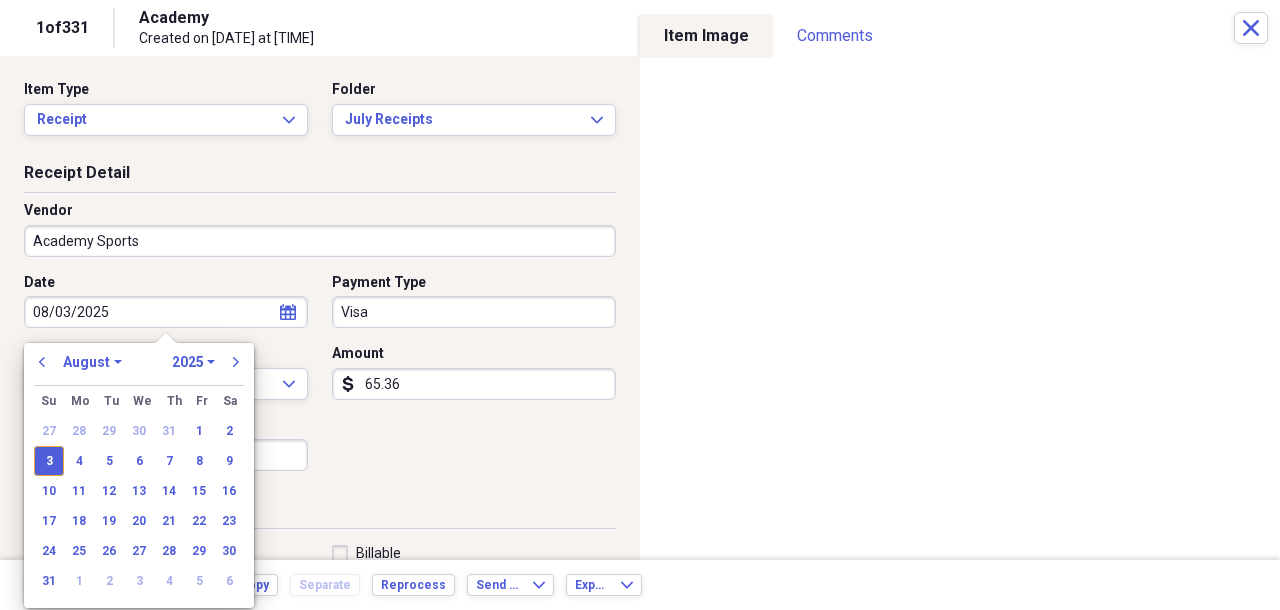 click on "08/03/2025" at bounding box center [166, 312] 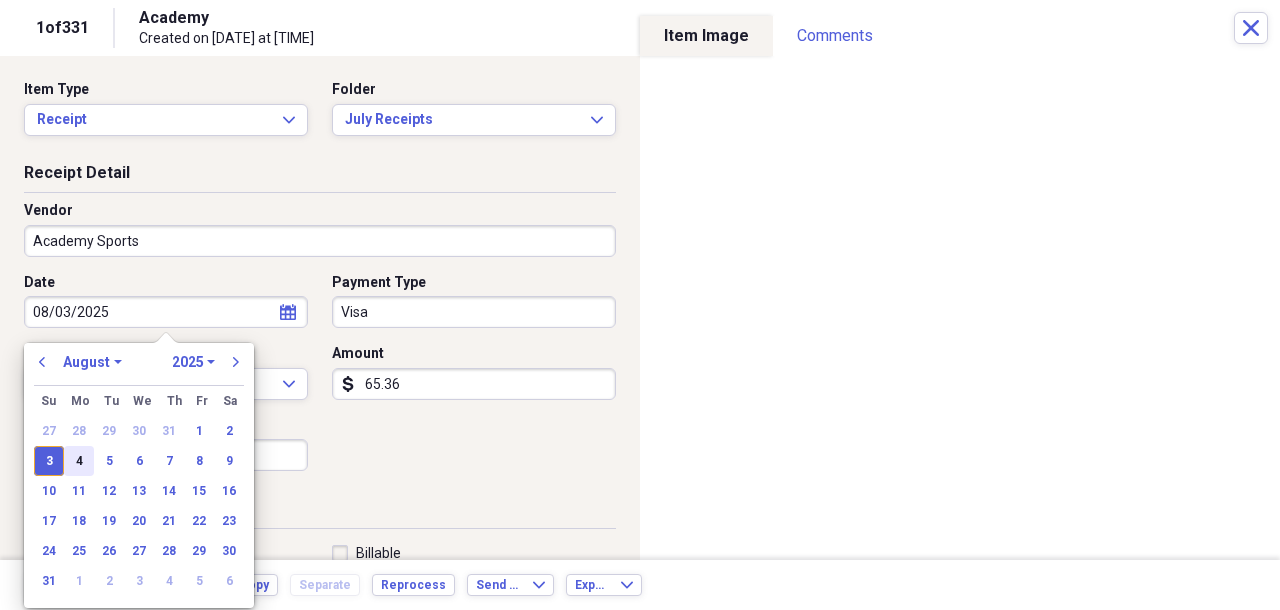 click on "4" at bounding box center (79, 461) 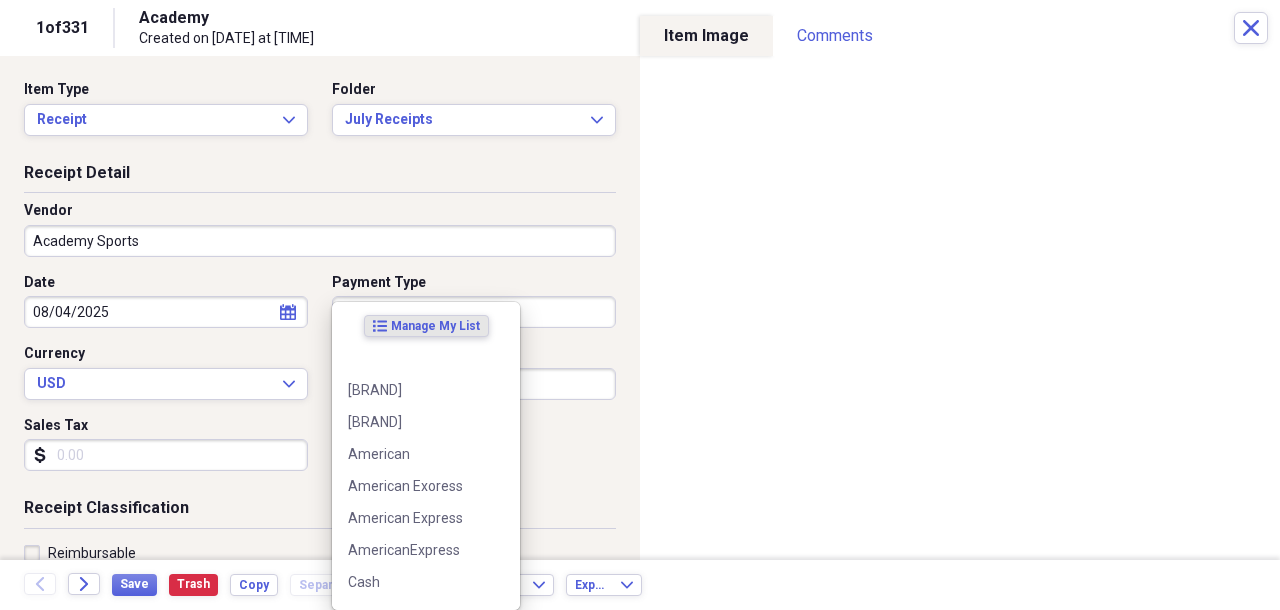click on "Organize My Files 99+ Collapse Unfiled Needs Review 99+ Unfiled All Files Unfiled Unfiled Unfiled Saved Reports Collapse My Cabinet My Cabinet Add Folder Folder April Receipts 2017 Add Folder Folder June Receipts 2017 Add Folder Folder Migrated Contacts Add Folder Expand Folder Migrated Documents Add Folder Folder Migrated Inbox Add Folder Collapse Open Folder Migrated Receipts Add Folder Expand Folder [PERSON] Payroll Add Folder Folder Alvarez ILIT Add Folder Expand Folder Amex Add Folder Expand Folder Amex Platinum Add Folder Folder Best Buy Statements Add Folder Folder Cadial Investments Add Folder Expand Folder Capital One X Add Folder Expand Folder Chase Credit Card Add Folder Expand Folder Chase Sapphire Add Folder Expand Folder HSA Add Folder Expand Folder [PERSON] Payroll Add Folder Folder [CITY] Country Club Add Folder Expand Folder MZ Payroll Add Folder Folder OPMA ILIT Add Folder Expand Folder Optima Add Folder Expand Folder [PERSON] Payroll Add Folder Expand Folder Santander Serfin Add Folder UBS" at bounding box center [640, 305] 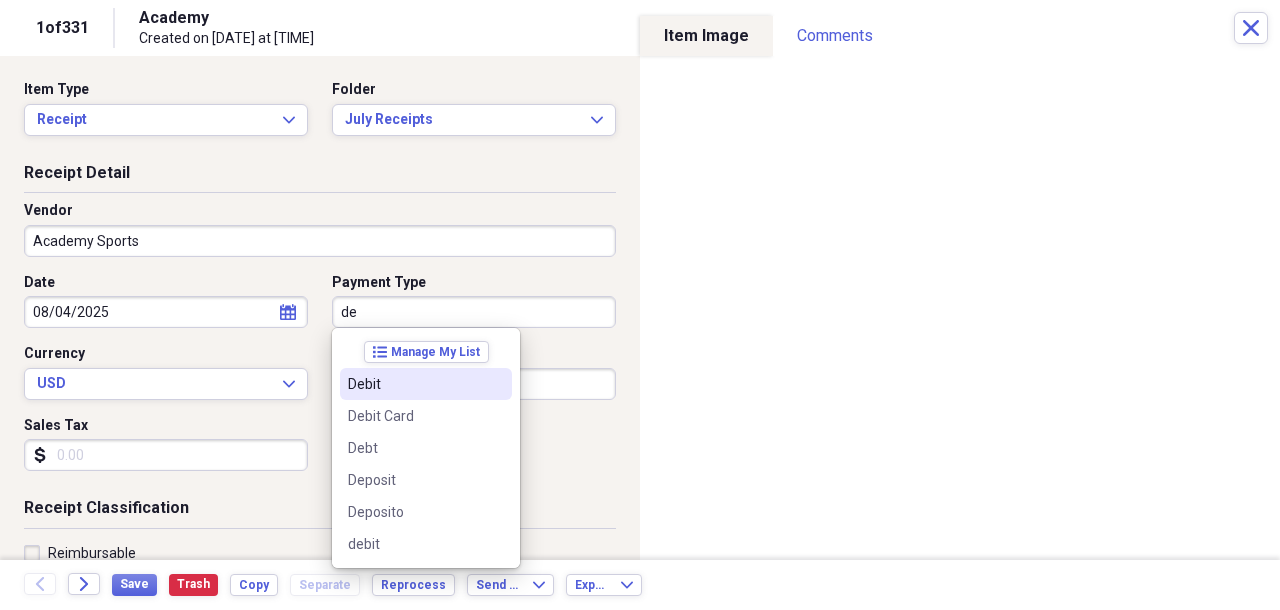 click on "Debit" at bounding box center (414, 384) 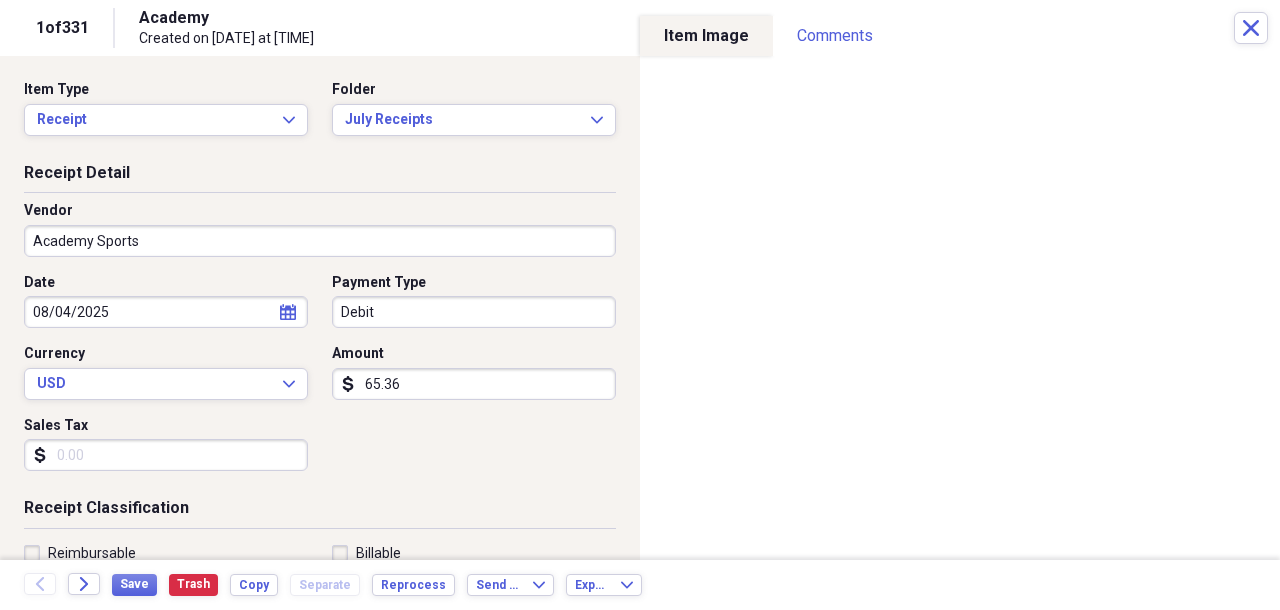 scroll, scrollTop: 110, scrollLeft: 0, axis: vertical 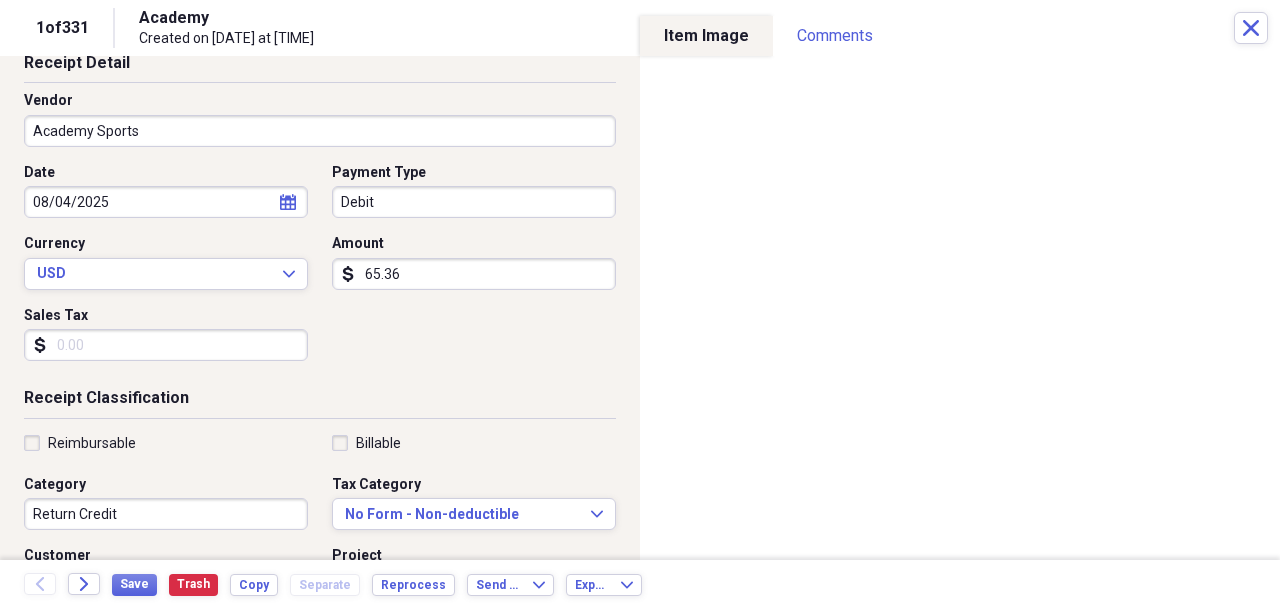 click on "65.36" at bounding box center (474, 274) 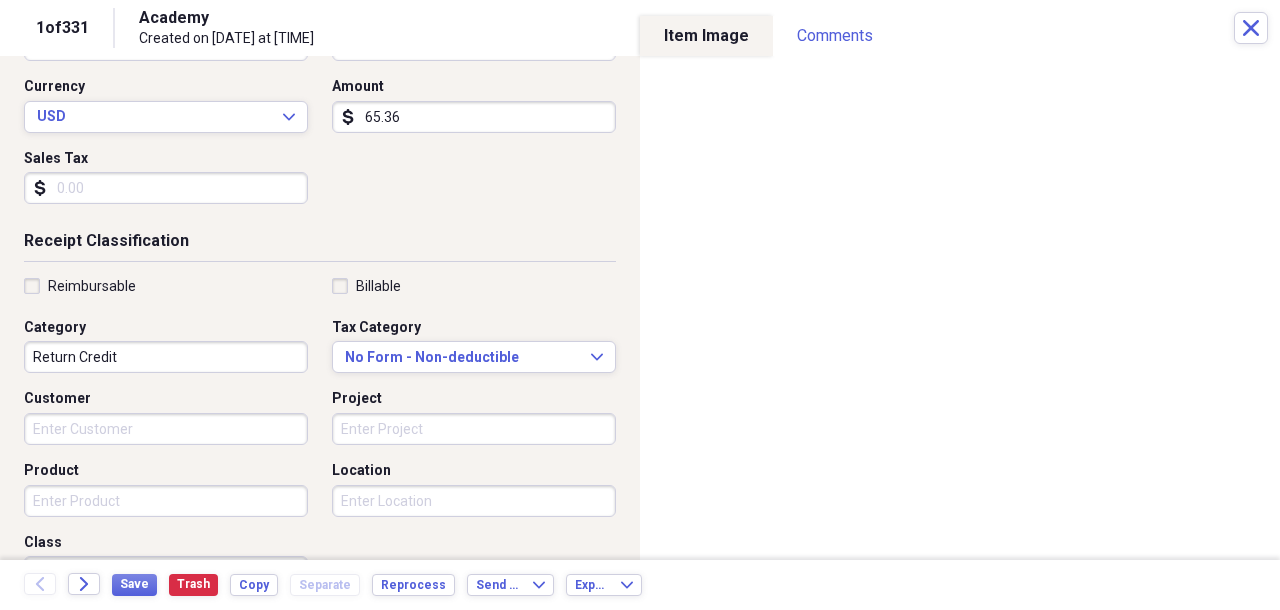 scroll, scrollTop: 0, scrollLeft: 0, axis: both 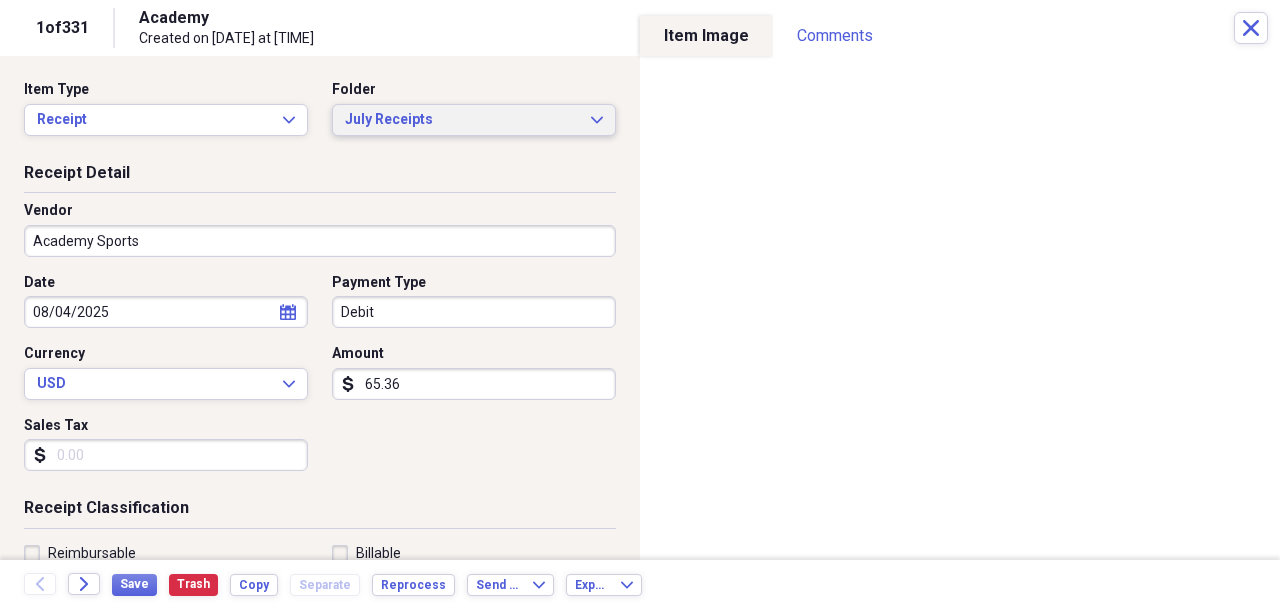click on "July Receipts" at bounding box center (462, 120) 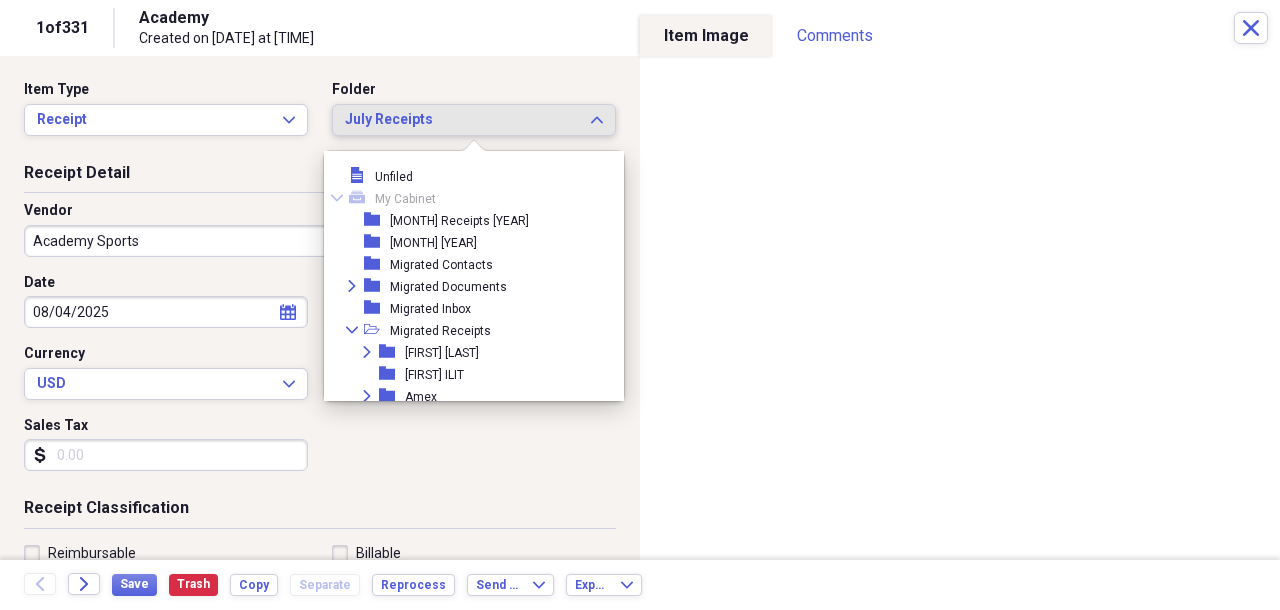 scroll, scrollTop: 1023, scrollLeft: 0, axis: vertical 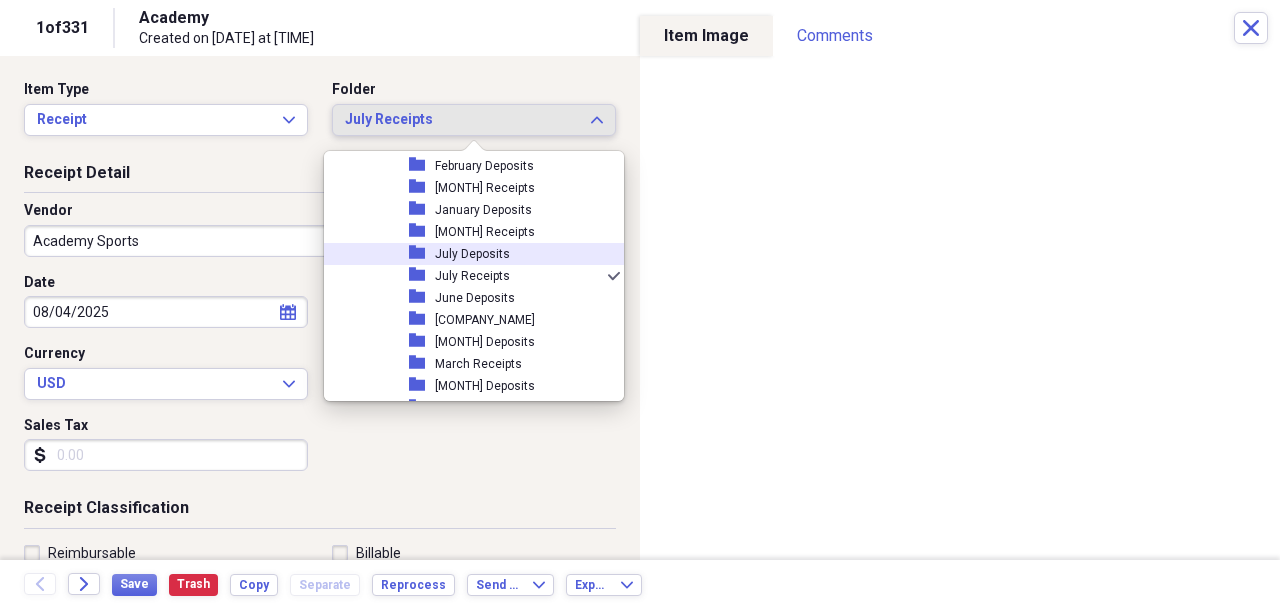 click on "July Deposits" at bounding box center (472, 254) 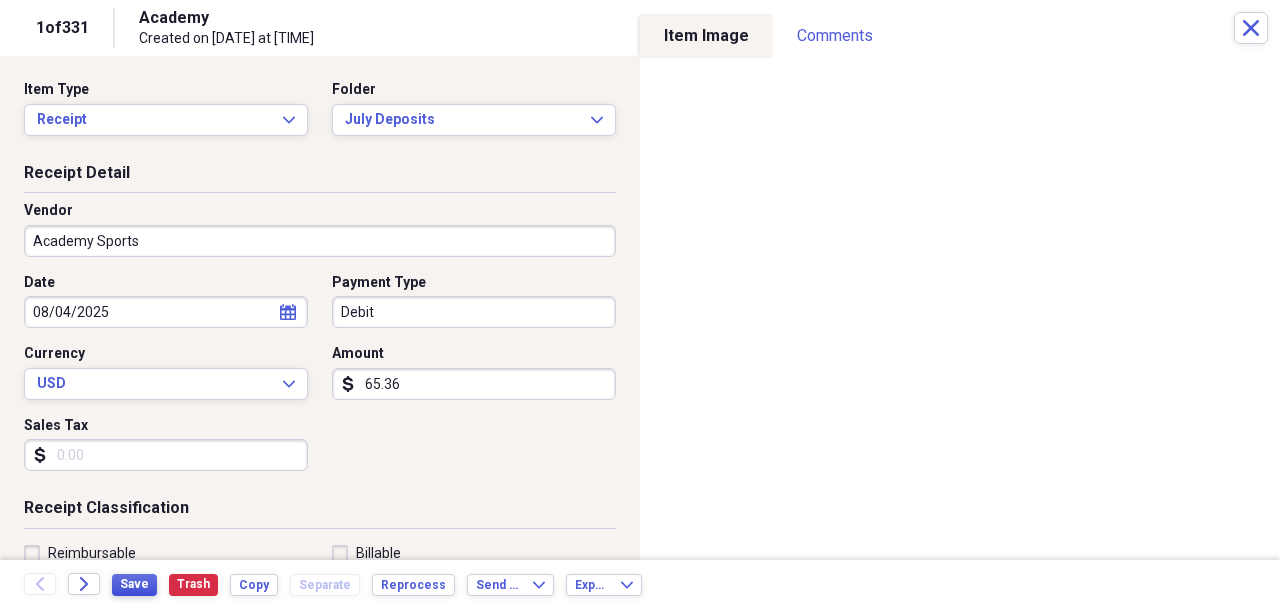 click on "Save" at bounding box center (134, 584) 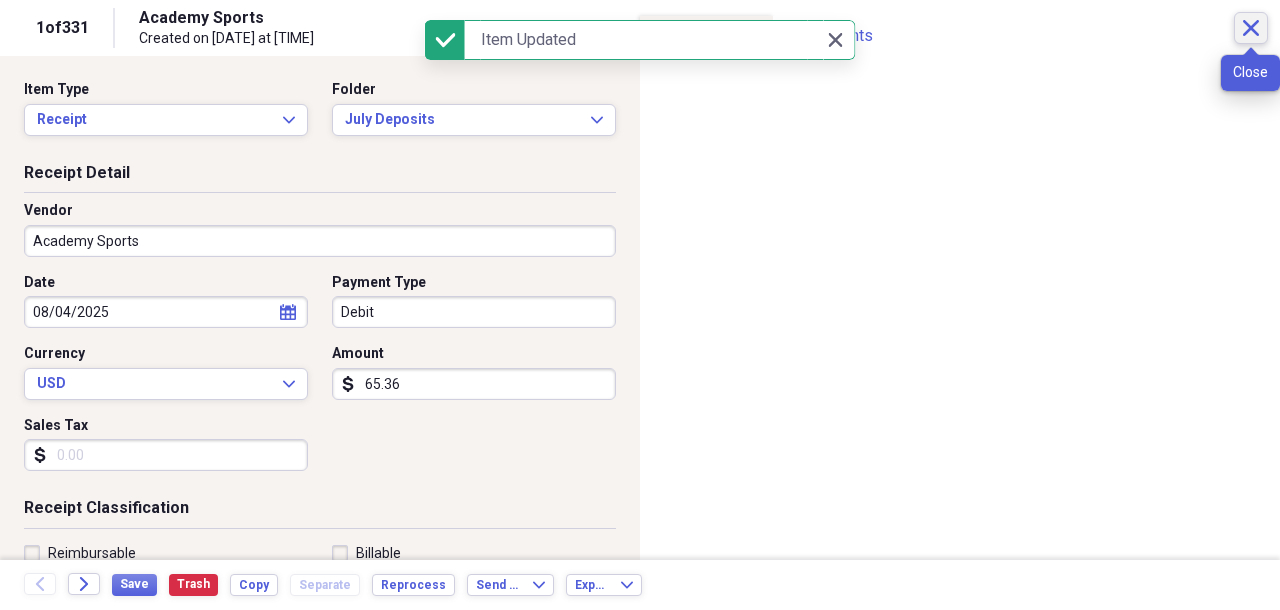 click on "Close" 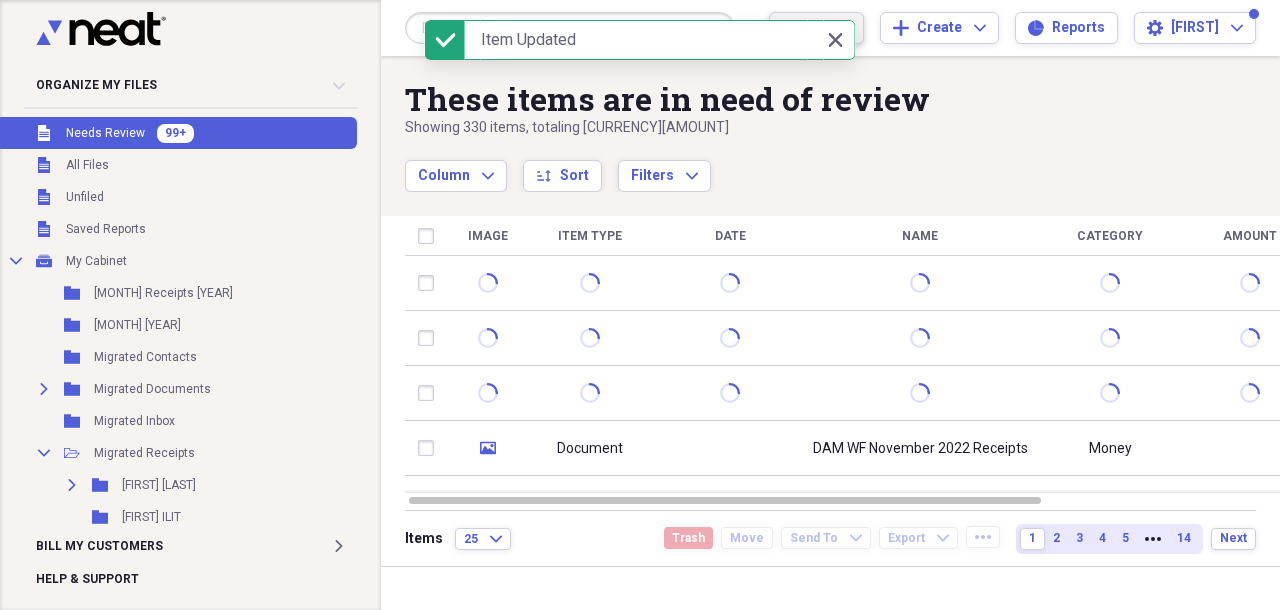 click on "Import" at bounding box center (828, 28) 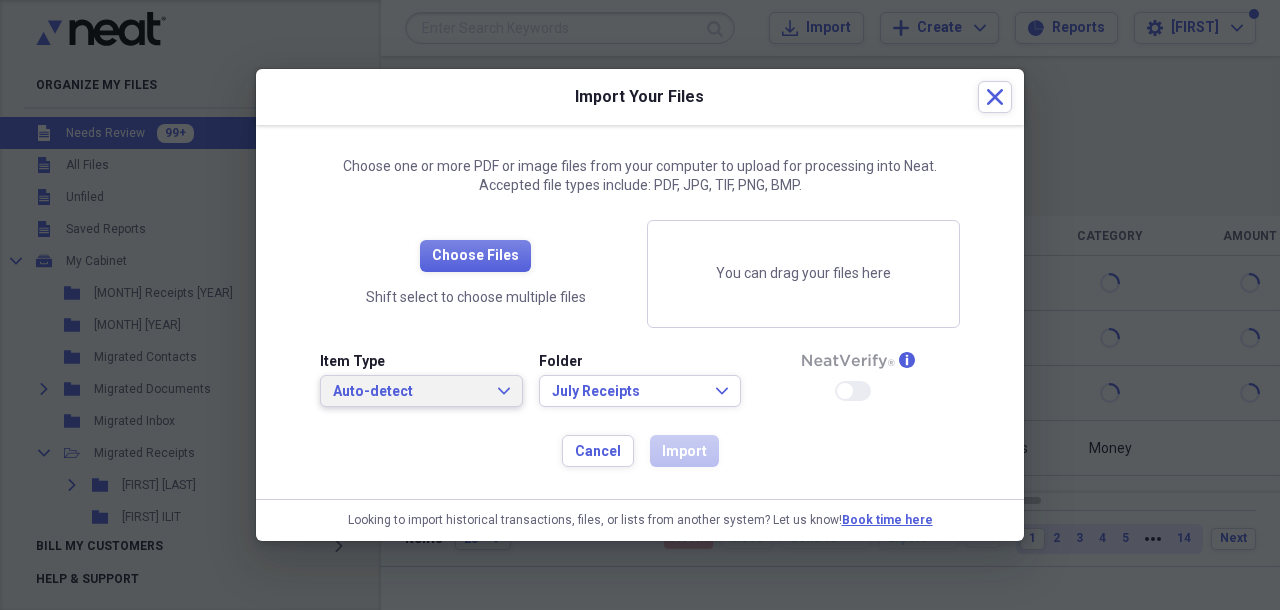 click on "Auto-detect Expand" at bounding box center [421, 391] 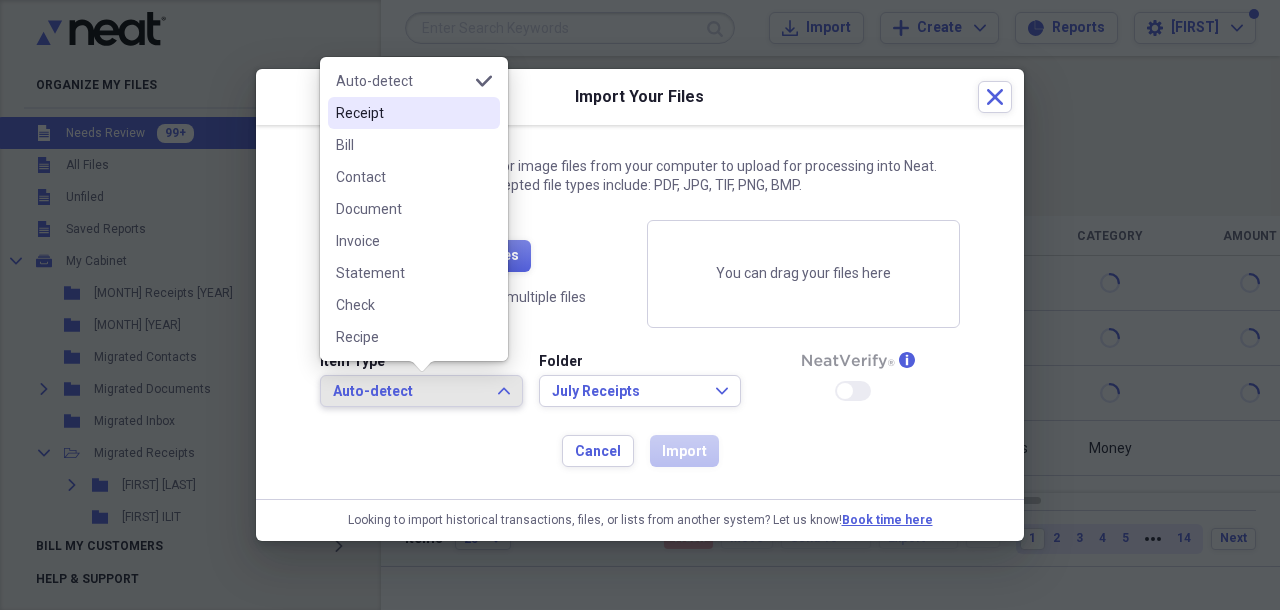 click on "Receipt" at bounding box center (402, 113) 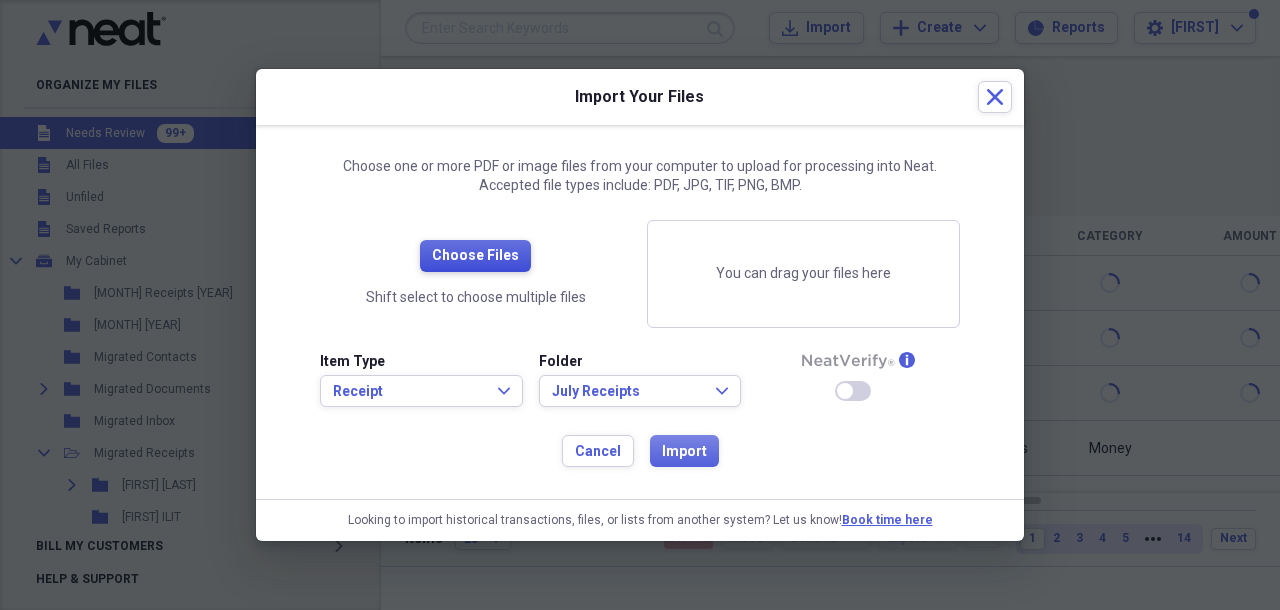 click on "Choose Files" at bounding box center (475, 256) 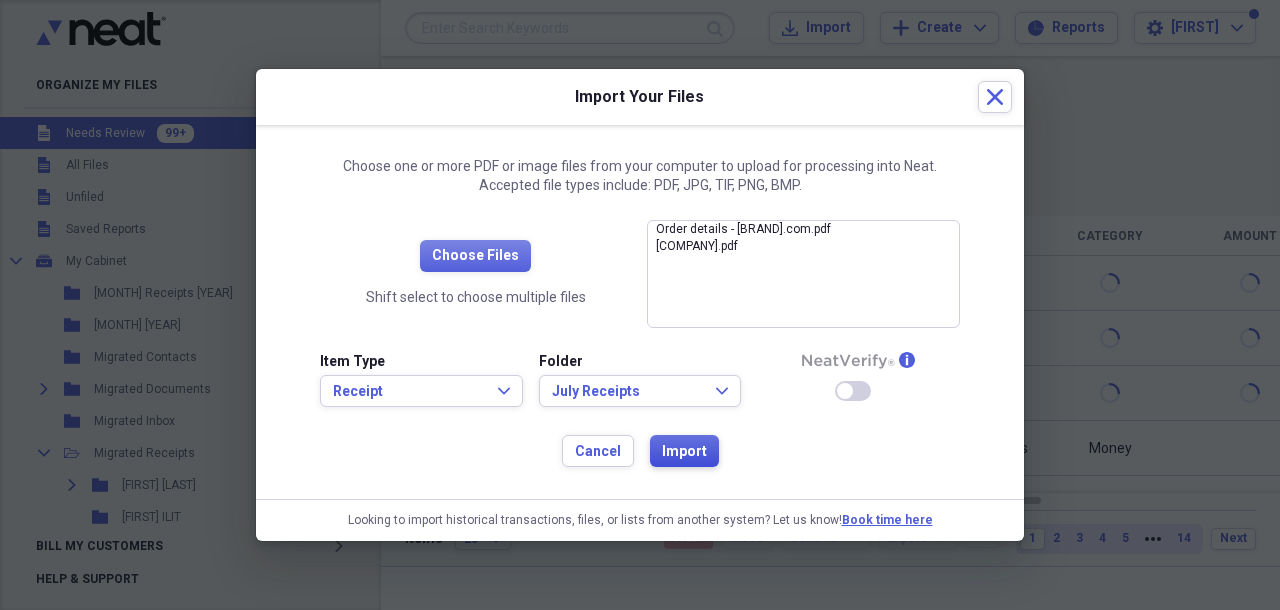 click on "Import" at bounding box center (684, 452) 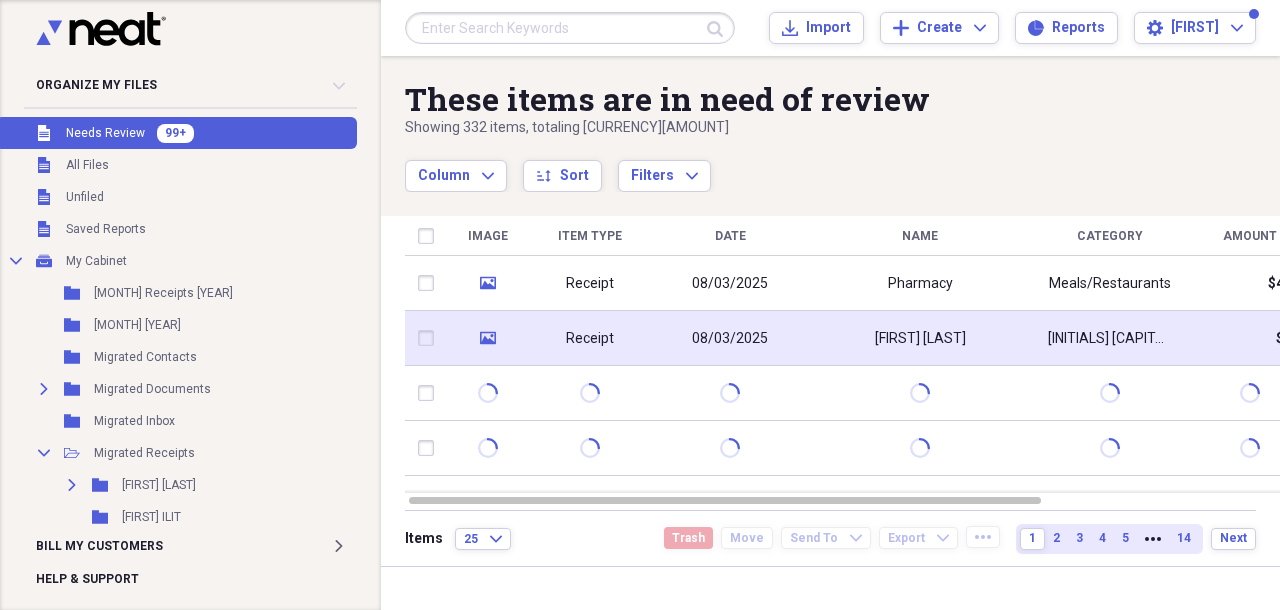 click on "[FIRST] [LAST]" at bounding box center [920, 338] 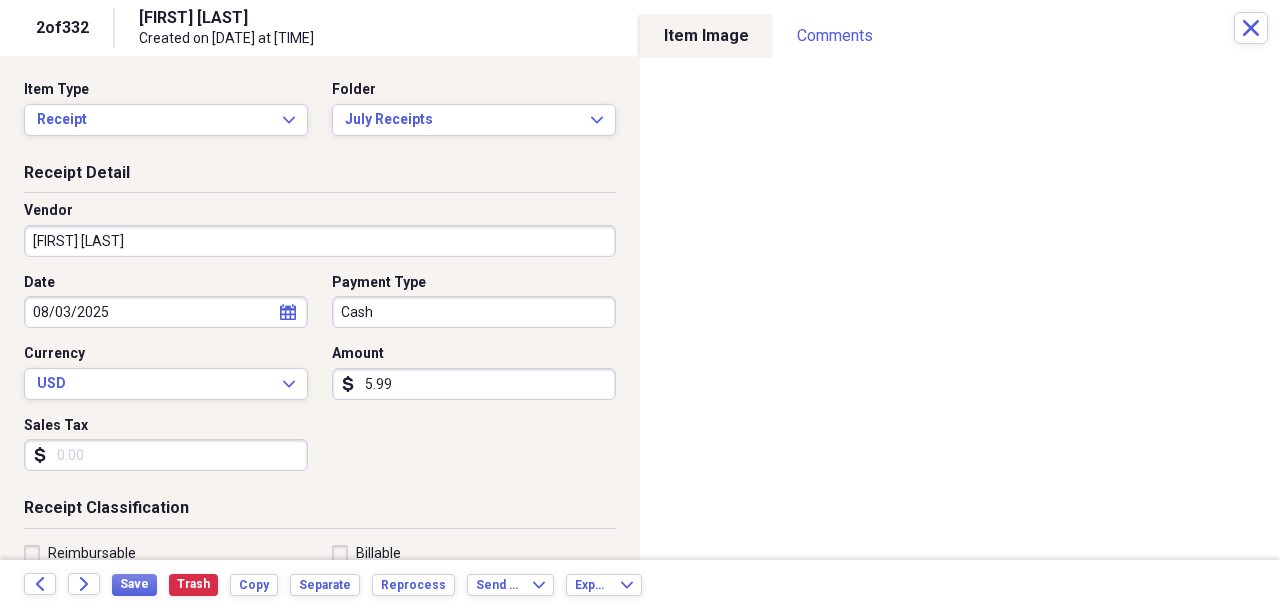click on "[FIRST] [LAST]" at bounding box center (320, 241) 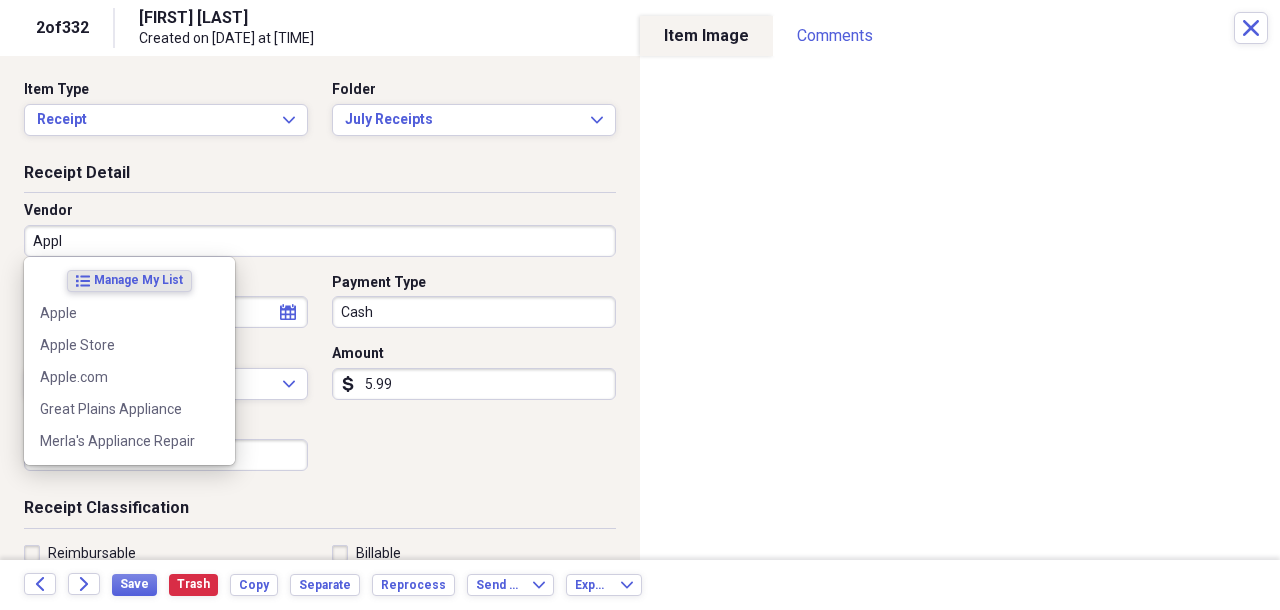 type on "Apple" 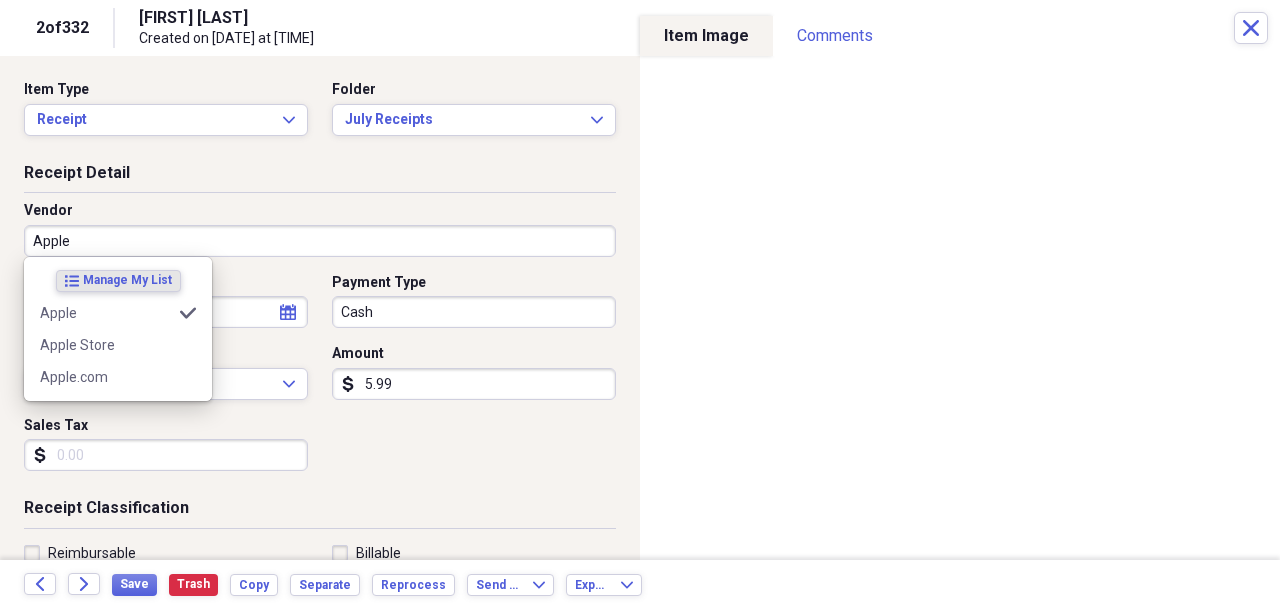 type on "Entertainment" 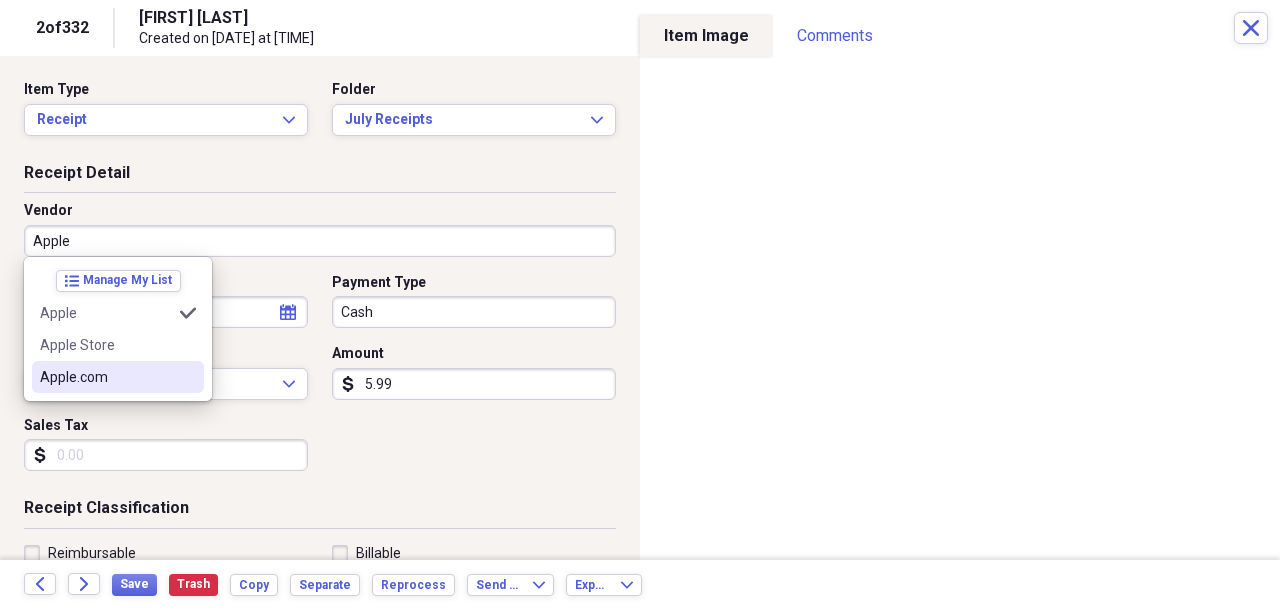 click at bounding box center [188, 377] 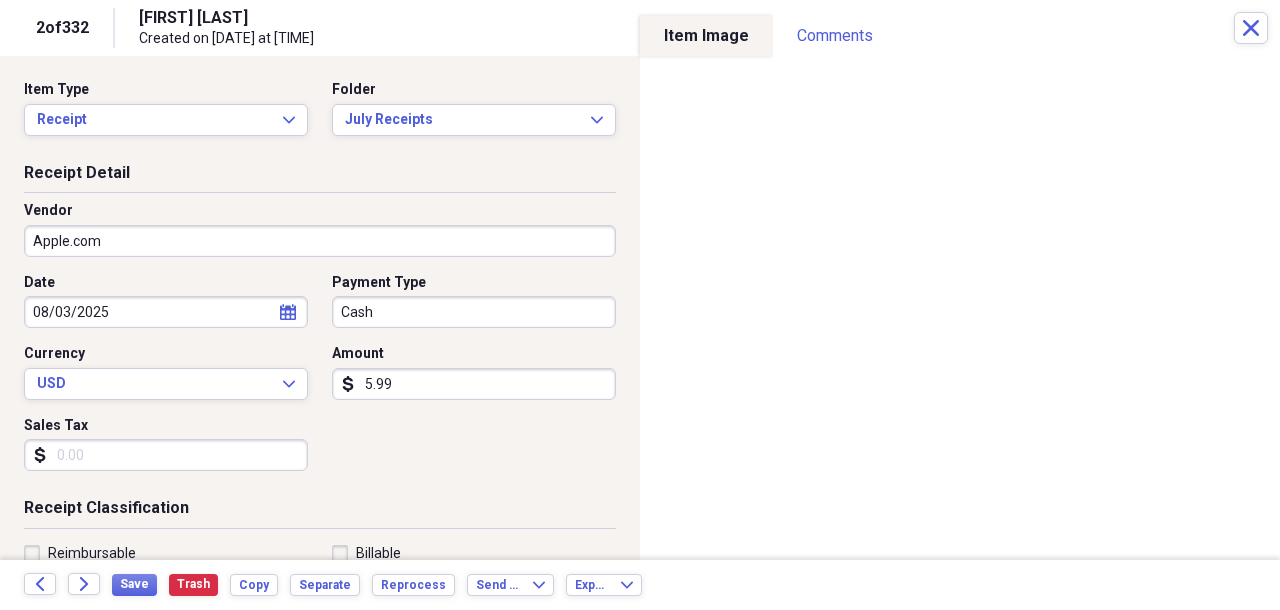 click on "08/03/2025" at bounding box center [166, 312] 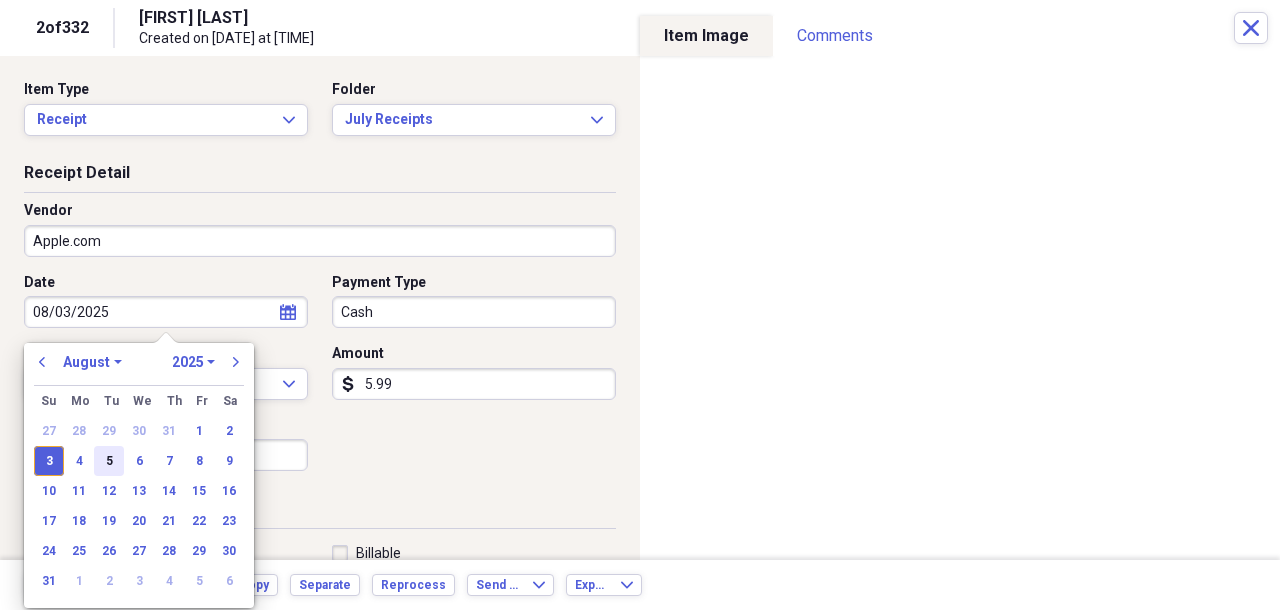 click on "5" at bounding box center (109, 461) 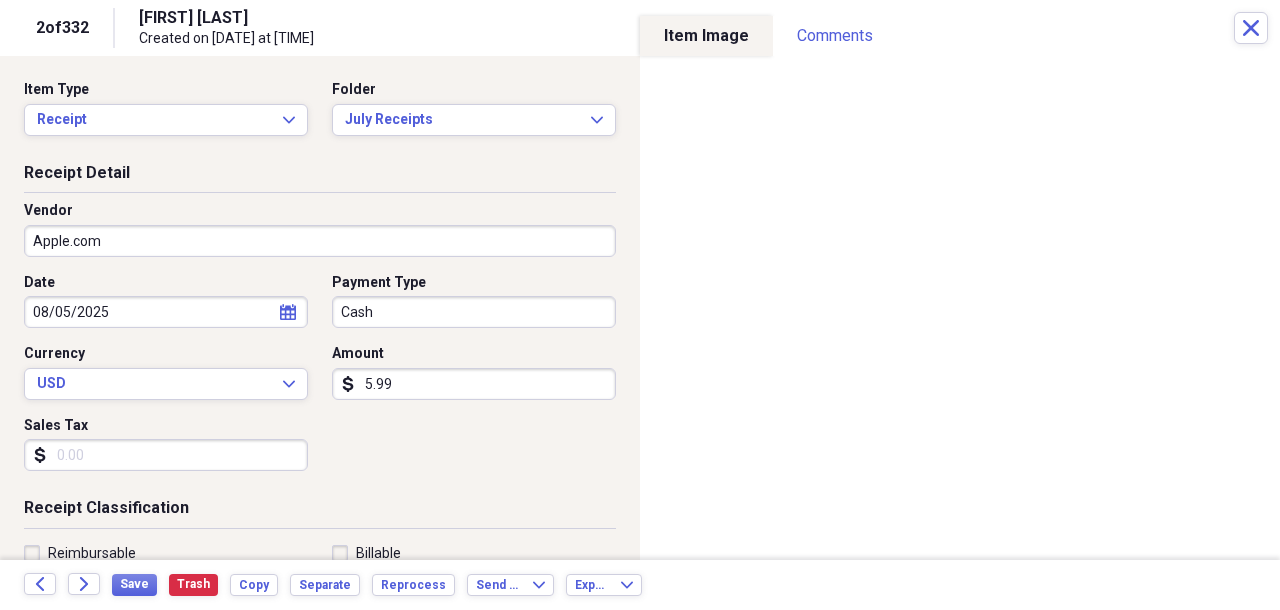 click on "Organize My Files 99+ Collapse Unfiled Needs Review 99+ Unfiled All Files Unfiled Unfiled Unfiled Saved Reports Collapse My Cabinet My Cabinet Add Folder Folder April Receipts 2017 Add Folder Folder June Receipts 2017 Add Folder Folder Migrated Contacts Add Folder Expand Folder Migrated Documents Add Folder Folder Migrated Inbox Add Folder Collapse Open Folder Migrated Receipts Add Folder Expand Folder [PERSON] Payroll Add Folder Folder Alvarez ILIT Add Folder Expand Folder Amex Add Folder Expand Folder Amex Platinum Add Folder Folder Best Buy Statements Add Folder Folder Cadial Investments Add Folder Expand Folder Capital One X Add Folder Expand Folder Chase Credit Card Add Folder Expand Folder Chase Sapphire Add Folder Expand Folder HSA Add Folder Expand Folder [PERSON] Payroll Add Folder Folder [CITY] Country Club Add Folder Expand Folder MZ Payroll Add Folder Folder OPMA ILIT Add Folder Expand Folder Optima Add Folder Expand Folder [PERSON] Payroll Add Folder Expand Folder Santander Serfin Add Folder UBS" at bounding box center (640, 305) 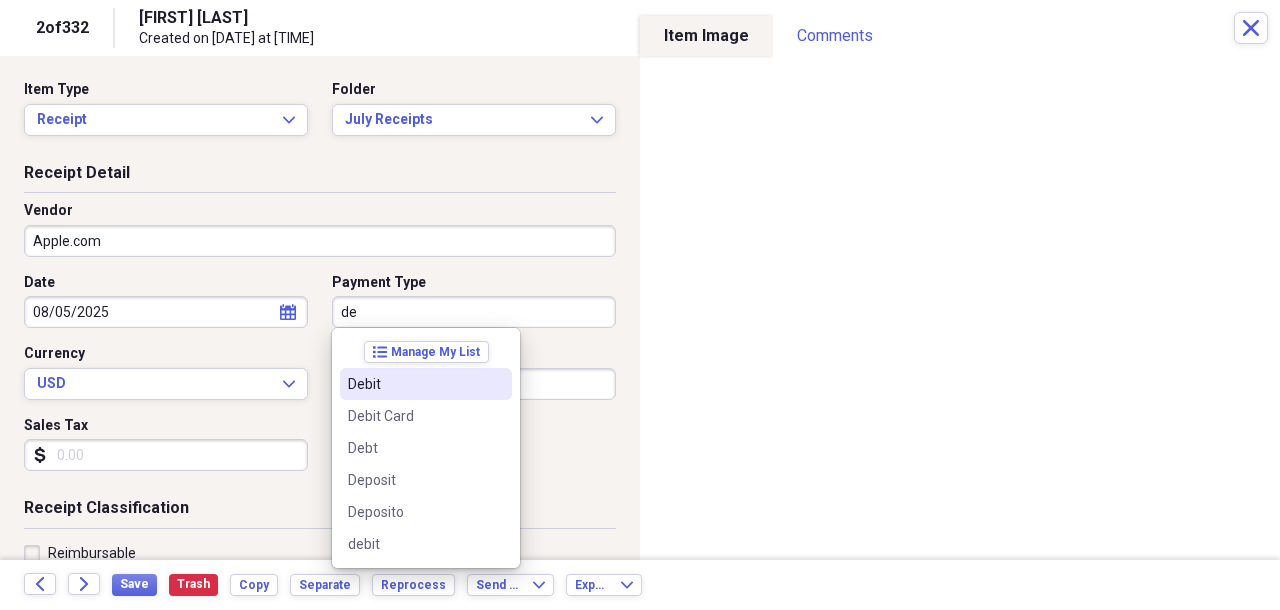 click on "Debit" at bounding box center (414, 384) 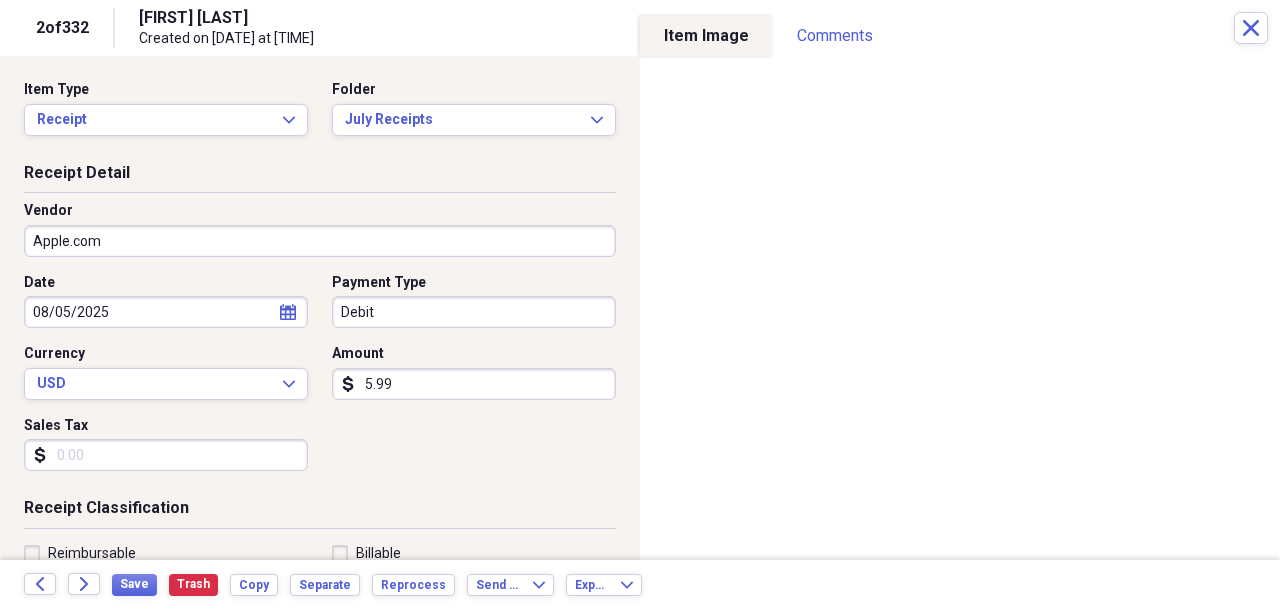 click on "5.99" at bounding box center [474, 384] 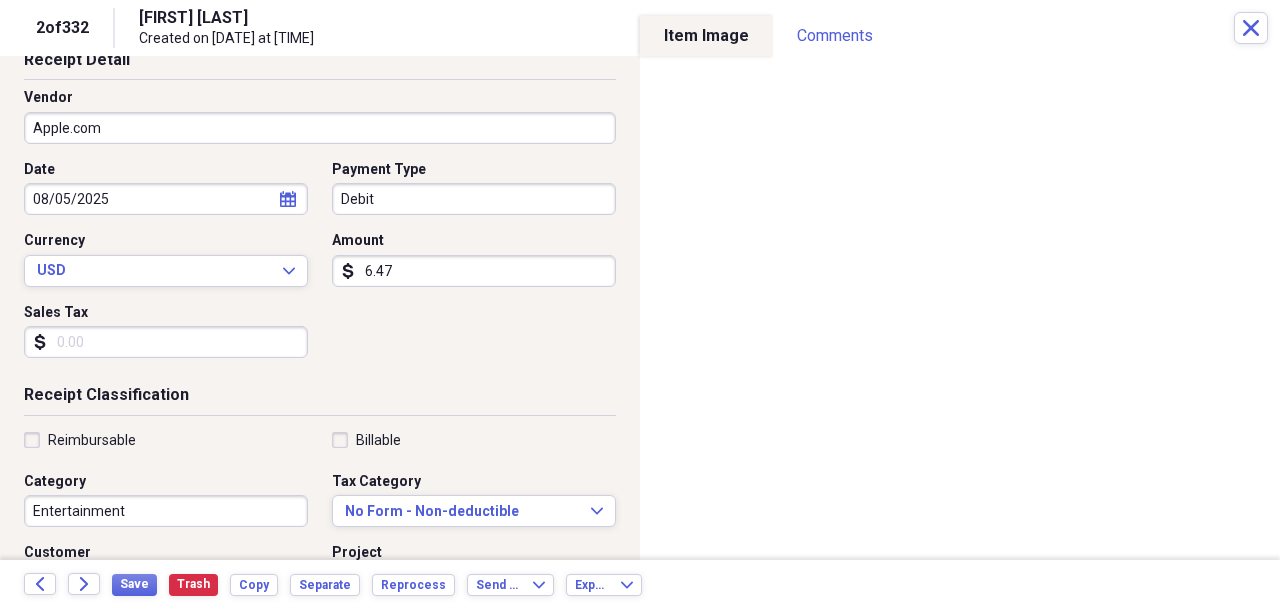 scroll, scrollTop: 175, scrollLeft: 0, axis: vertical 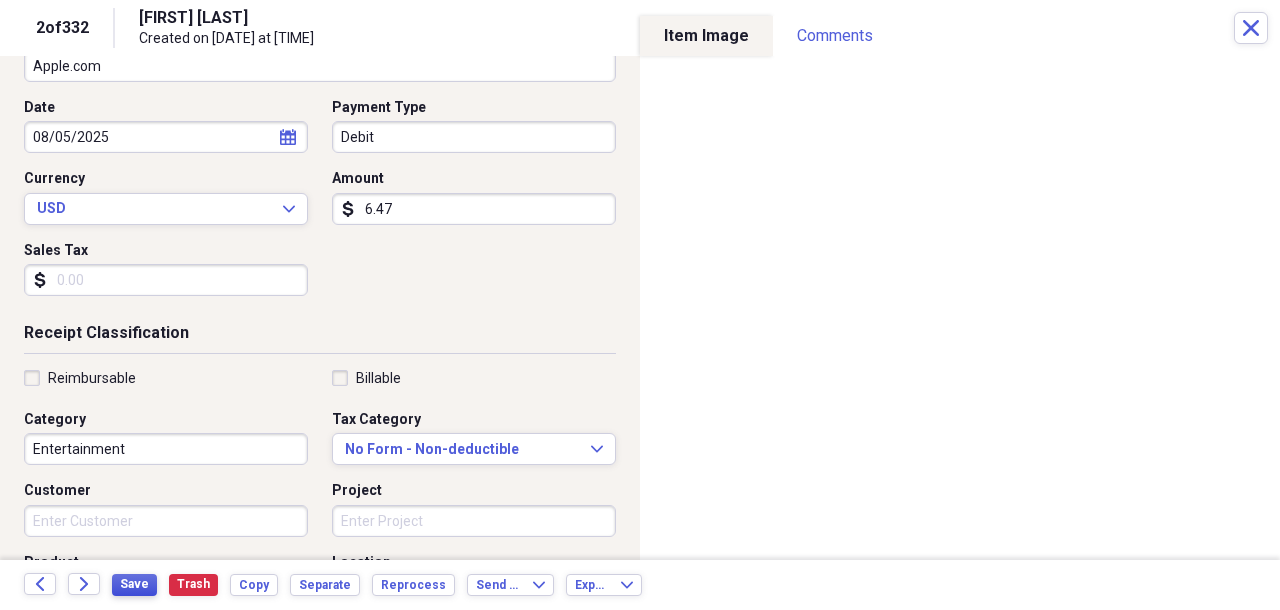 type on "6.47" 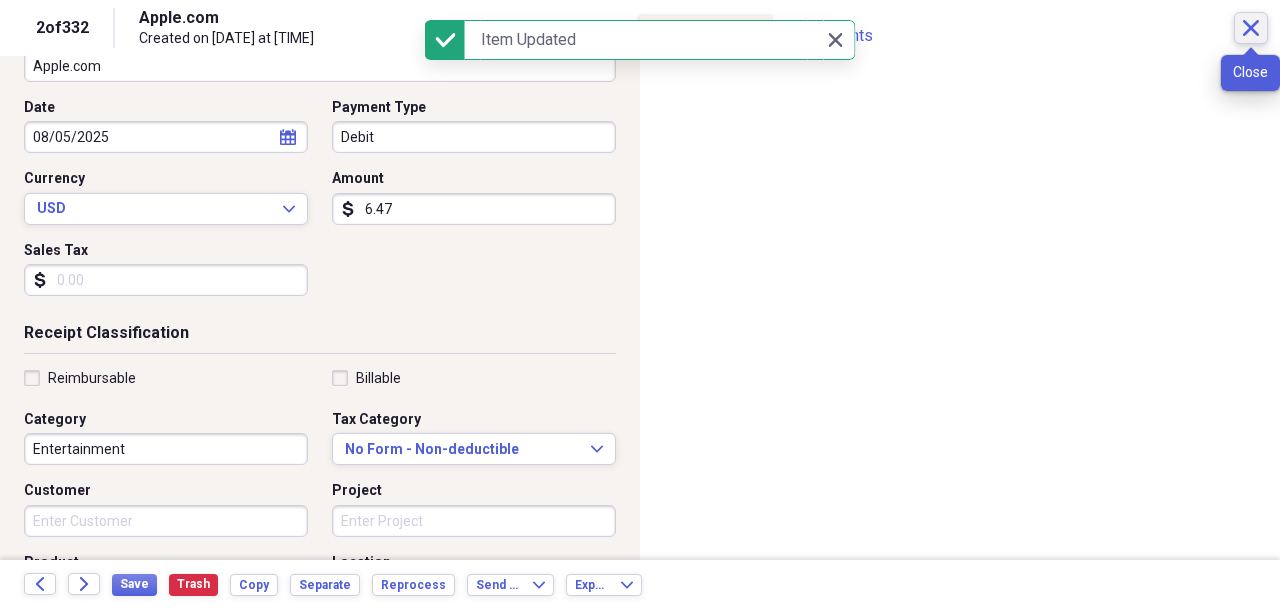 click 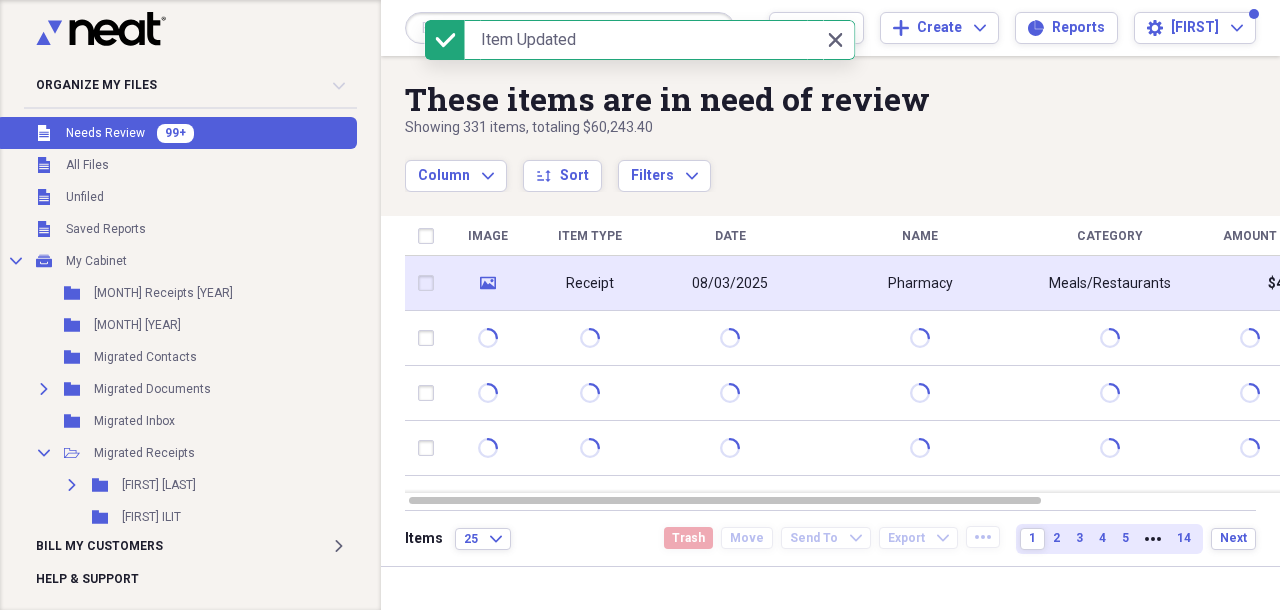 click on "Pharmacy" at bounding box center [920, 284] 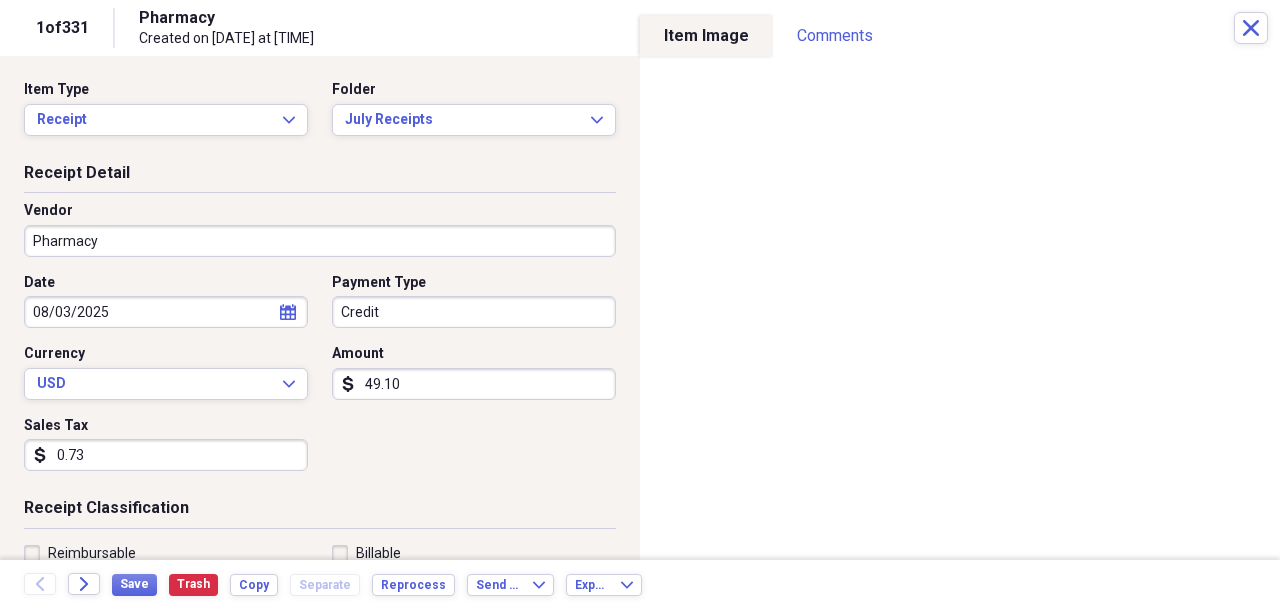 click on "Pharmacy" at bounding box center [320, 241] 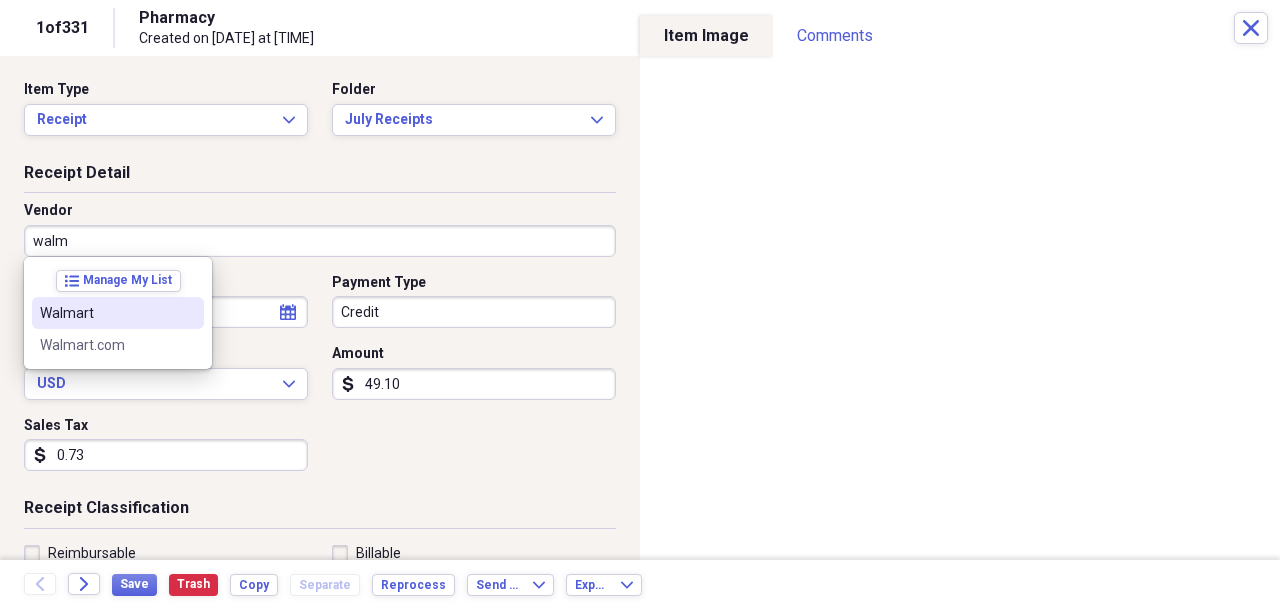 click on "Walmart" at bounding box center (118, 313) 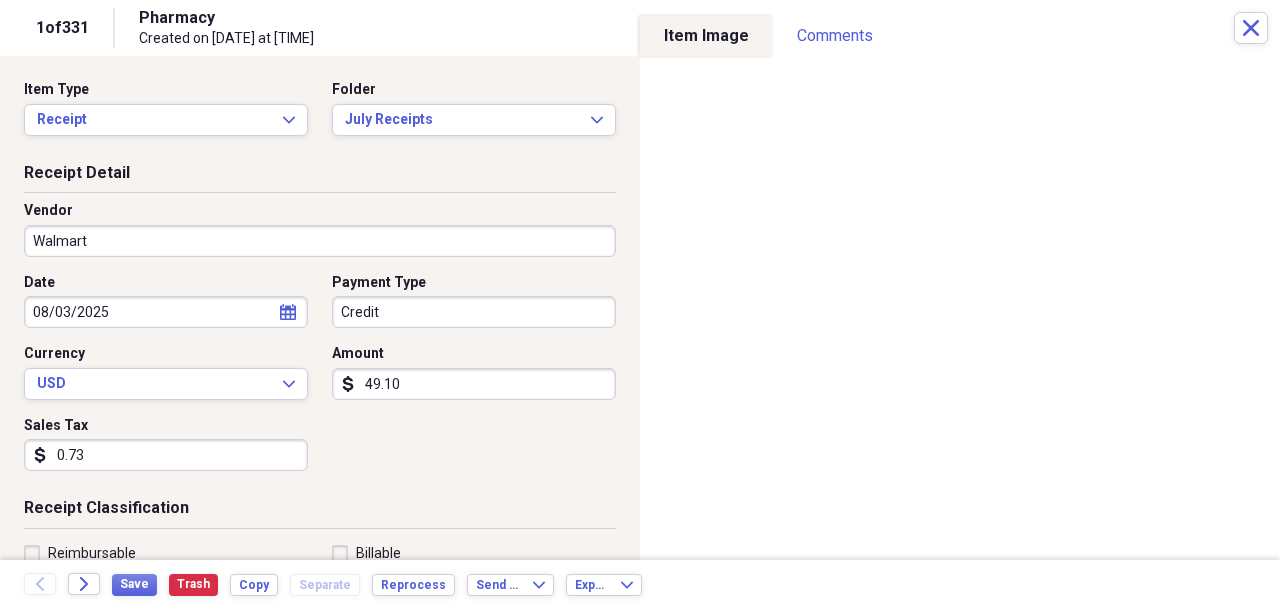 type on "Grocery Store" 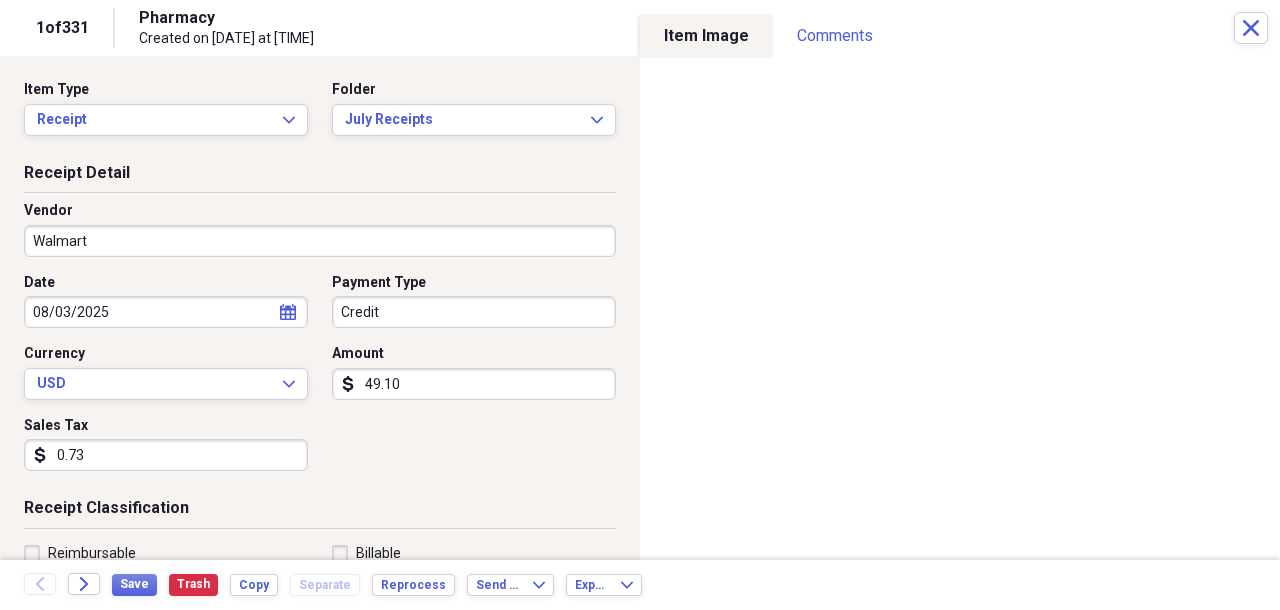 click on "08/03/2025" at bounding box center [166, 312] 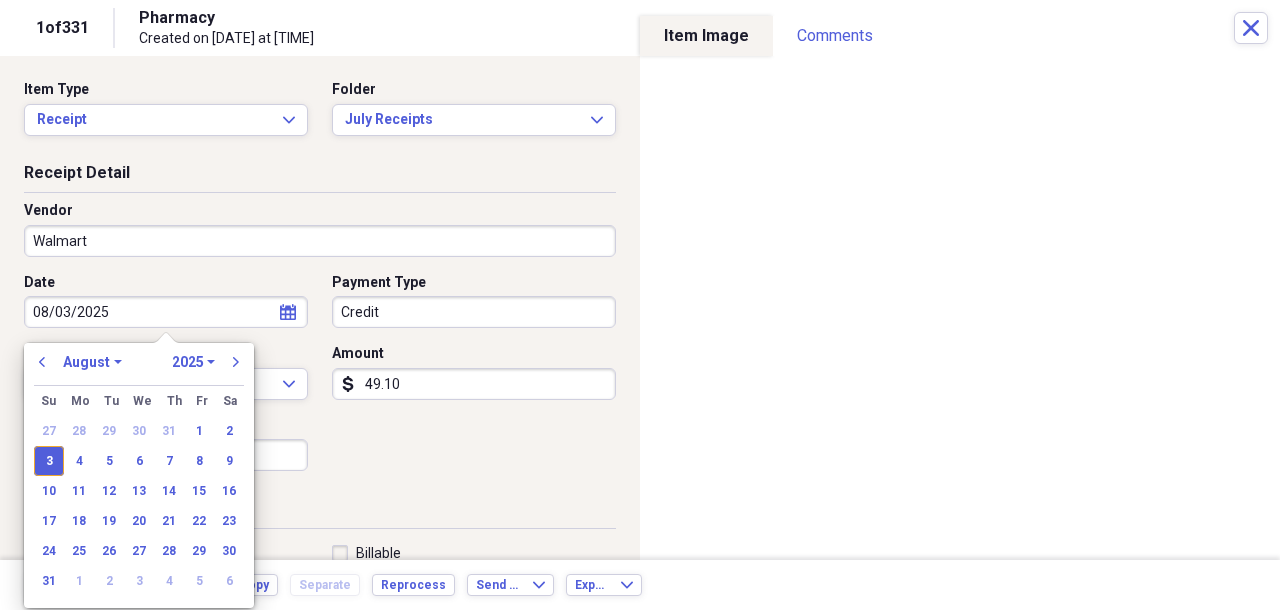 click on "3" at bounding box center [49, 461] 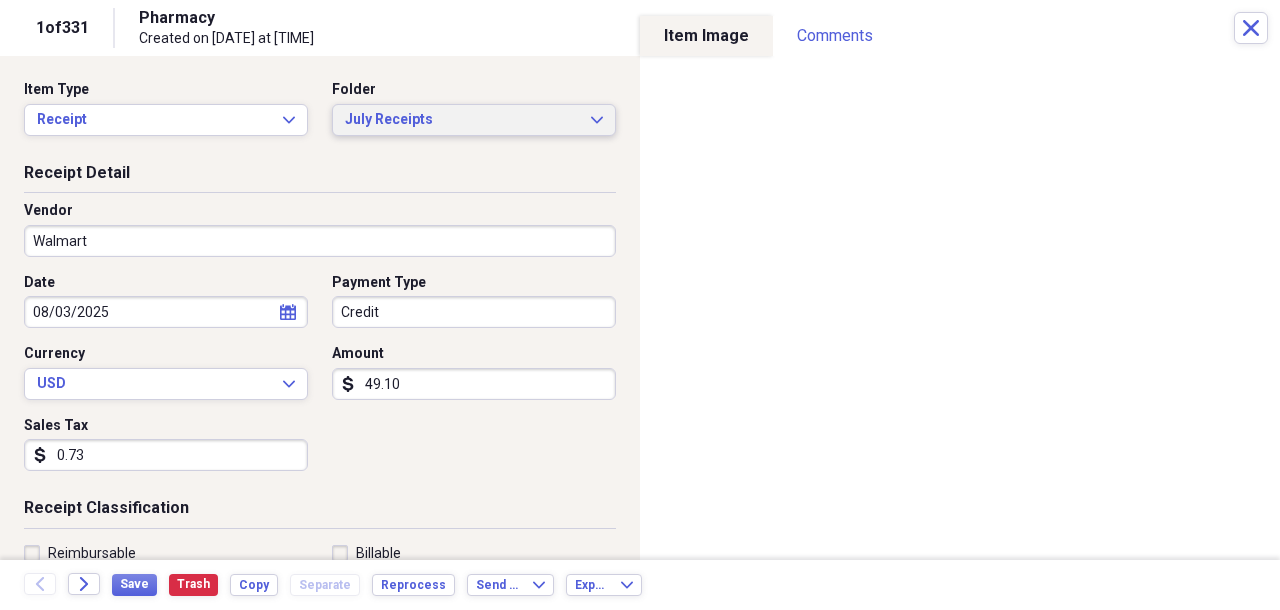 click on "July Receipts" at bounding box center (462, 120) 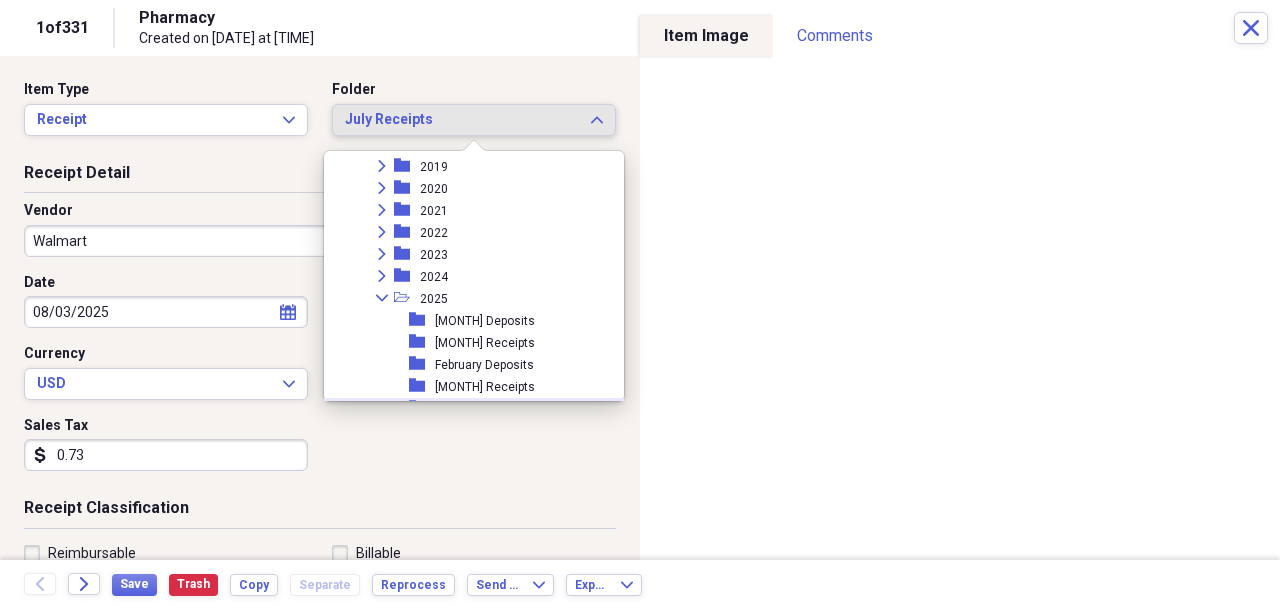 scroll, scrollTop: 809, scrollLeft: 0, axis: vertical 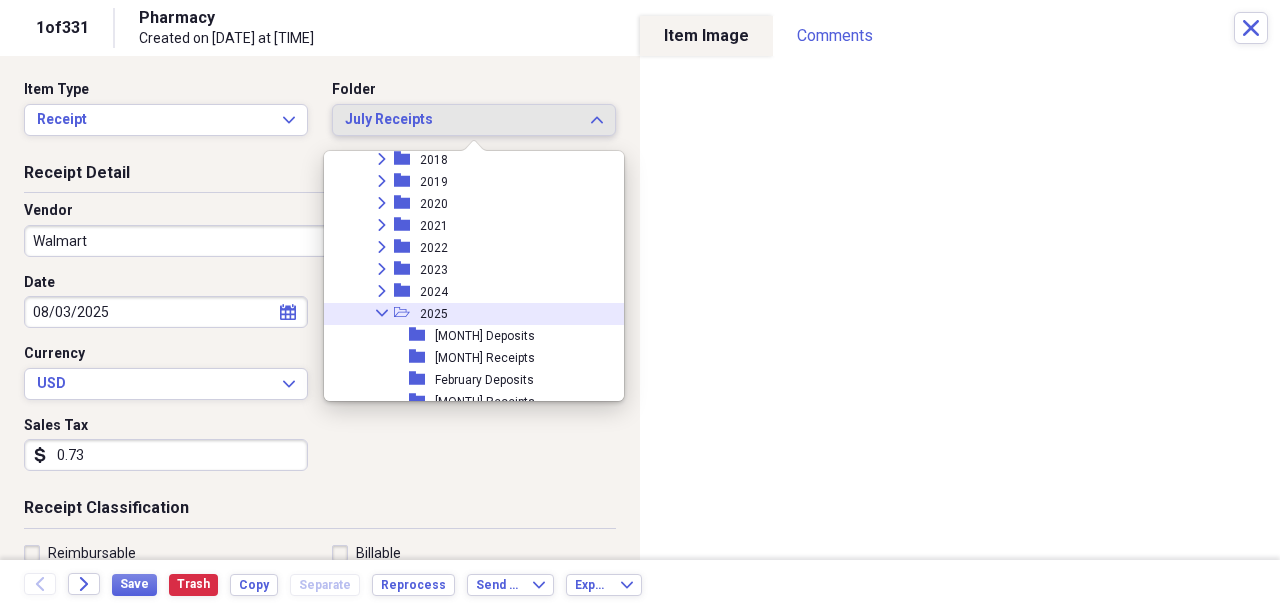 click on "Collapse" at bounding box center [382, 313] 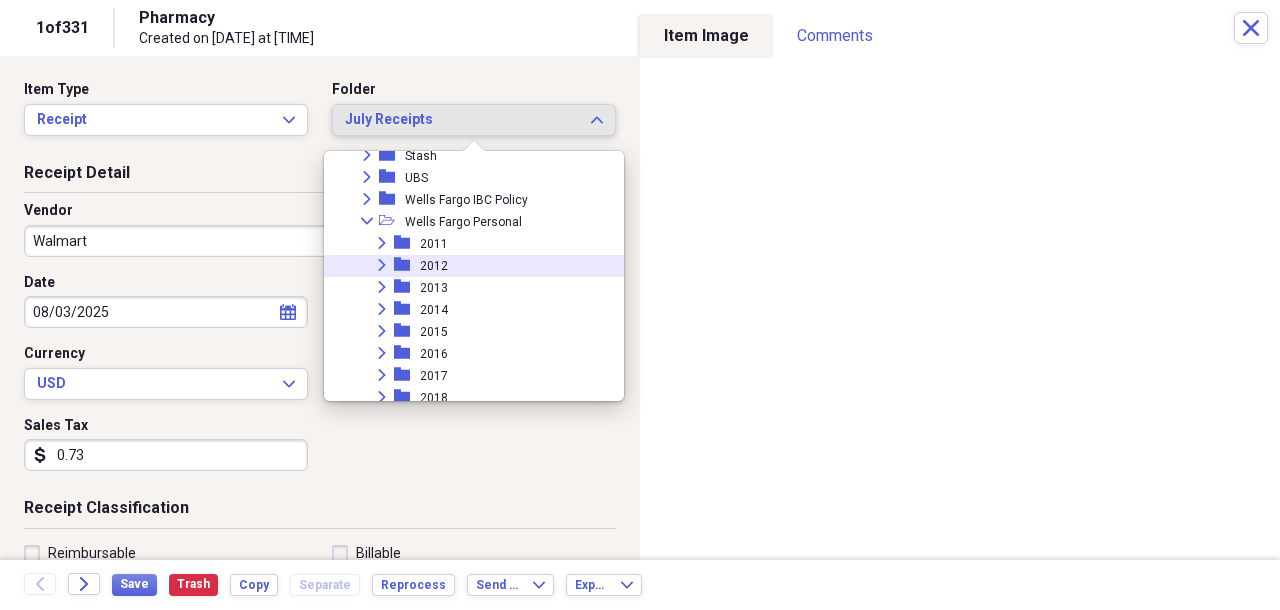 scroll, scrollTop: 552, scrollLeft: 0, axis: vertical 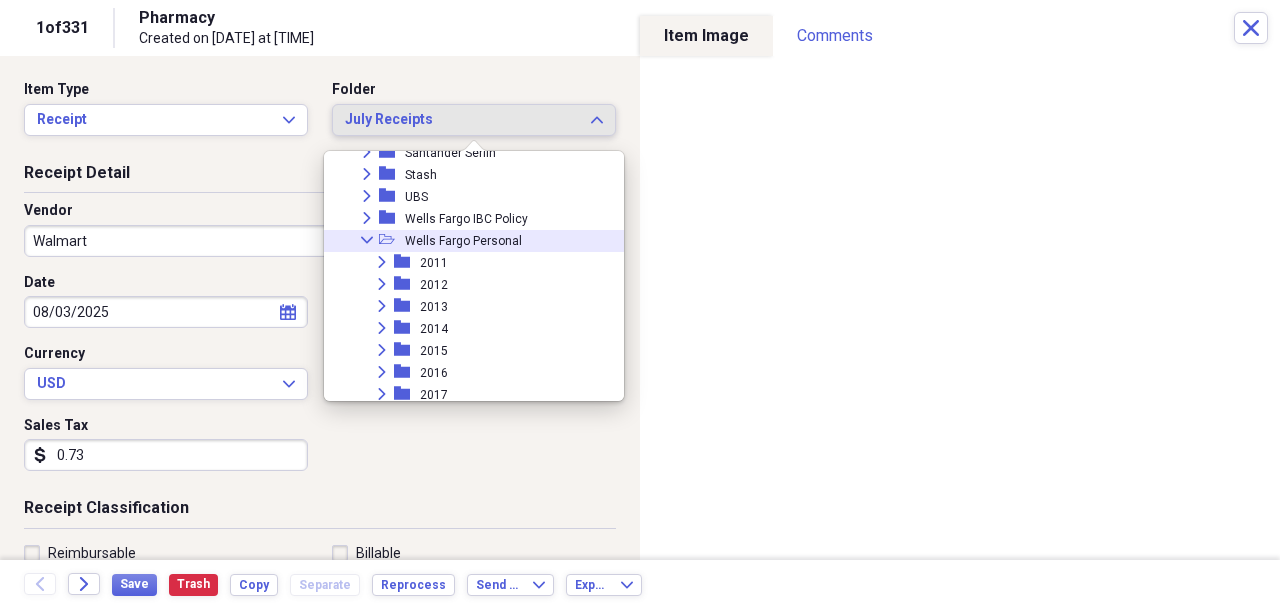 click on "Collapse" 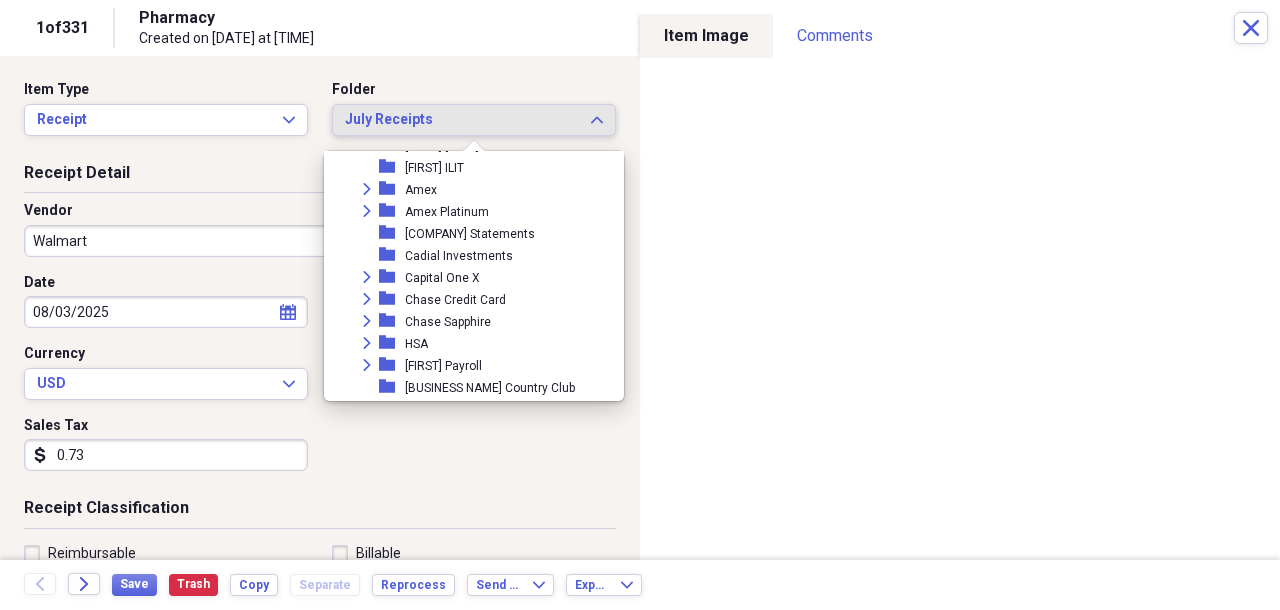 scroll, scrollTop: 204, scrollLeft: 0, axis: vertical 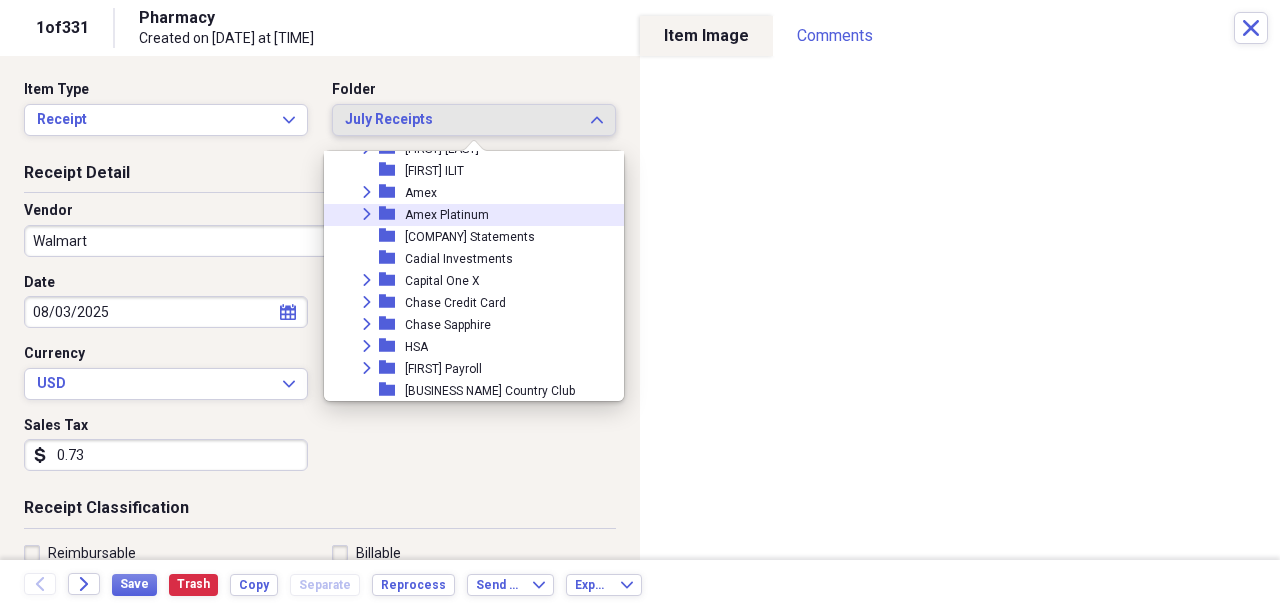 click 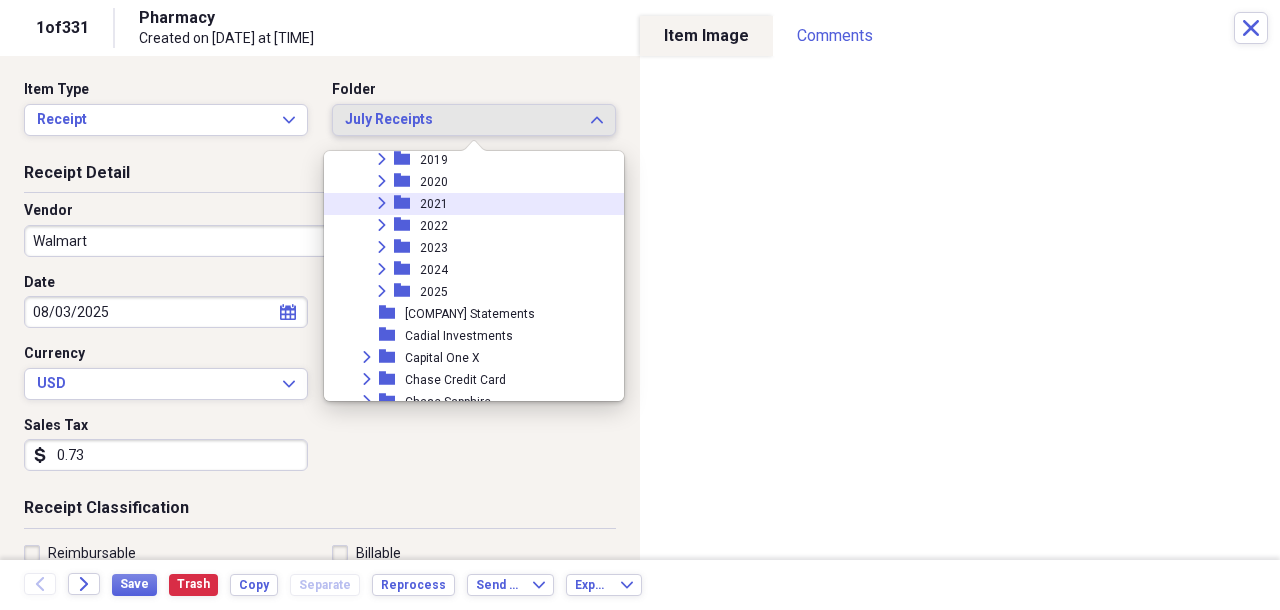scroll, scrollTop: 293, scrollLeft: 0, axis: vertical 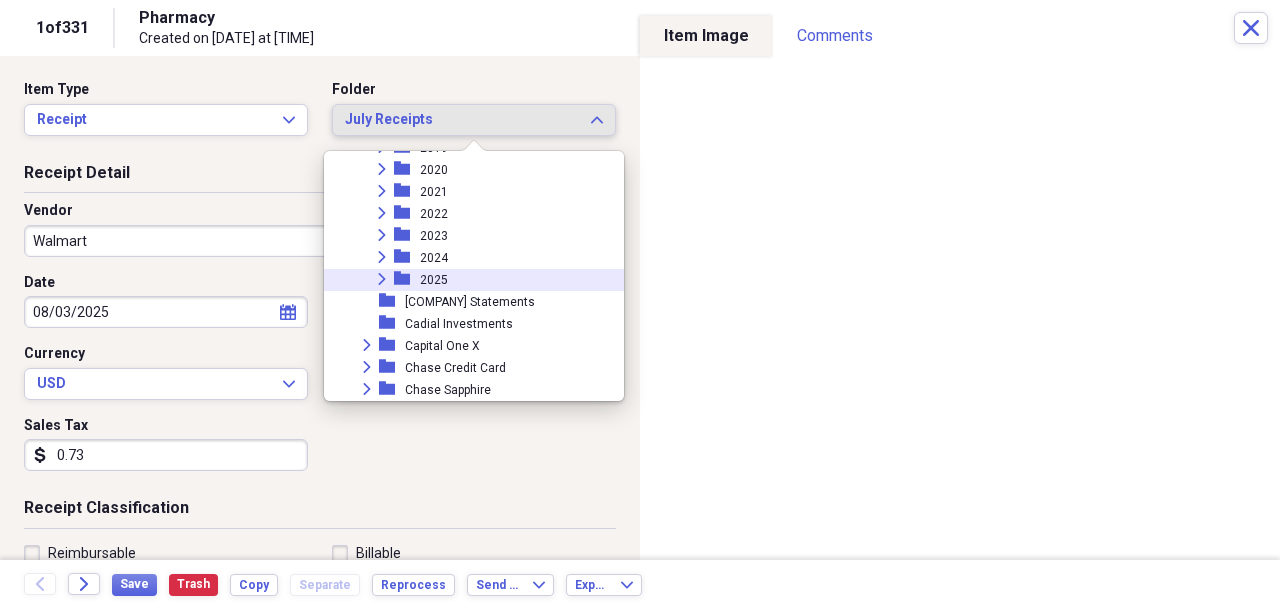 click on "Expand" 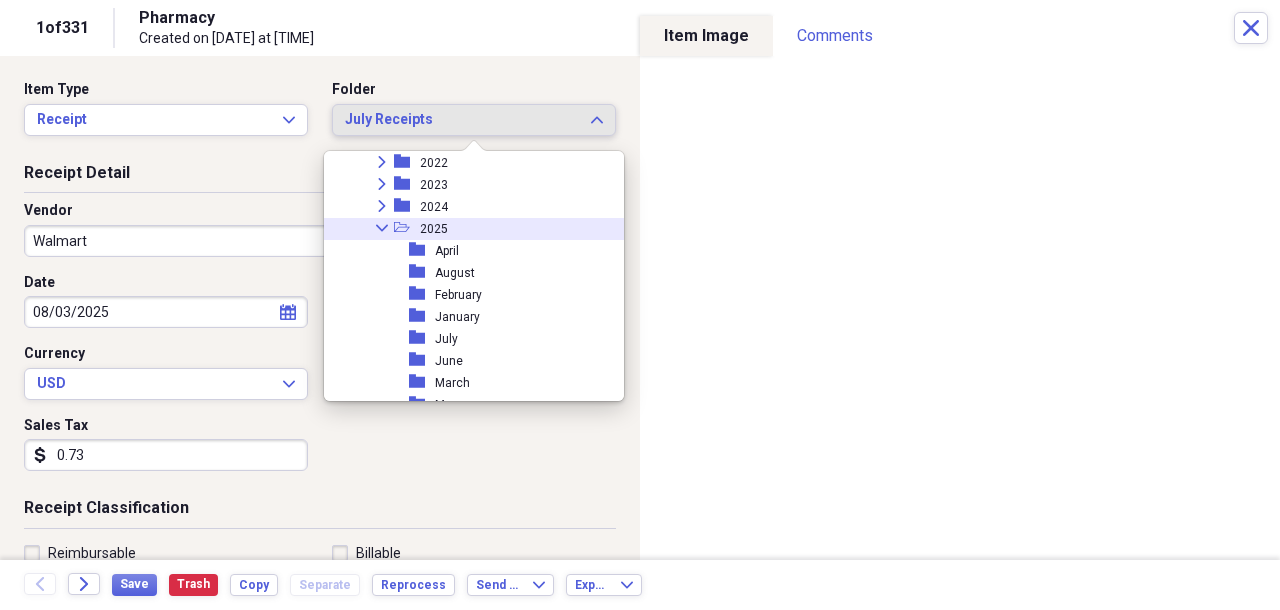 scroll, scrollTop: 382, scrollLeft: 0, axis: vertical 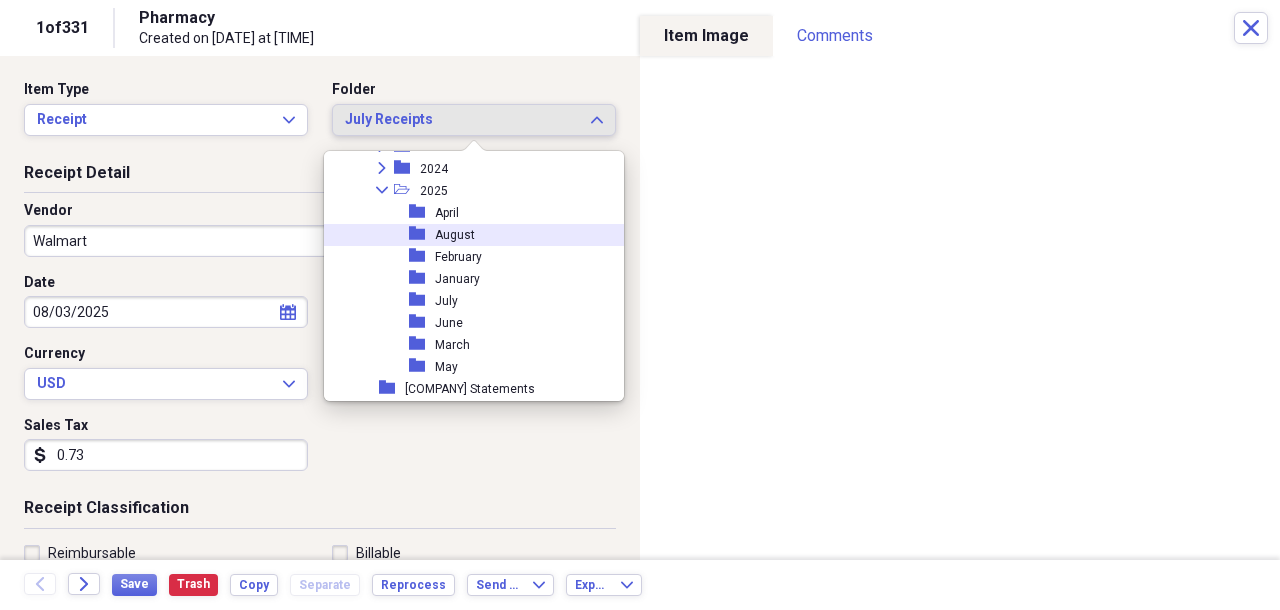 click on "August" at bounding box center [455, 235] 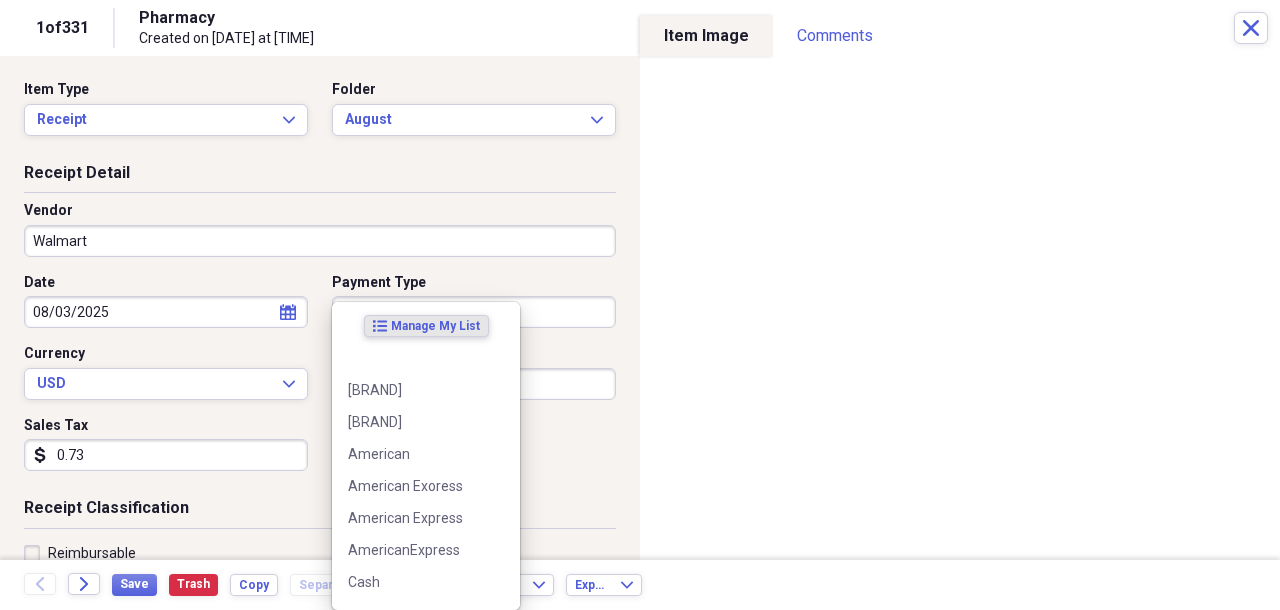 click on "Organize My Files 99+ Collapse Unfiled Needs Review 99+ Unfiled All Files Unfiled Unfiled Unfiled Saved Reports Collapse My Cabinet My Cabinet Add Folder Folder April Receipts 2017 Add Folder Folder June Receipts 2017 Add Folder Folder Migrated Contacts Add Folder Expand Folder Migrated Documents Add Folder Folder Migrated Inbox Add Folder Collapse Open Folder Migrated Receipts Add Folder Expand Folder [PERSON] Payroll Add Folder Folder Alvarez ILIT Add Folder Expand Folder Amex Add Folder Expand Folder Amex Platinum Add Folder Folder Best Buy Statements Add Folder Folder Cadial Investments Add Folder Expand Folder Capital One X Add Folder Expand Folder Chase Credit Card Add Folder Expand Folder Chase Sapphire Add Folder Expand Folder HSA Add Folder Expand Folder [PERSON] Payroll Add Folder Folder [CITY] Country Club Add Folder Expand Folder MZ Payroll Add Folder Folder OPMA ILIT Add Folder Expand Folder Optima Add Folder Expand Folder [PERSON] Payroll Add Folder Expand Folder Santander Serfin Add Folder UBS" at bounding box center (640, 305) 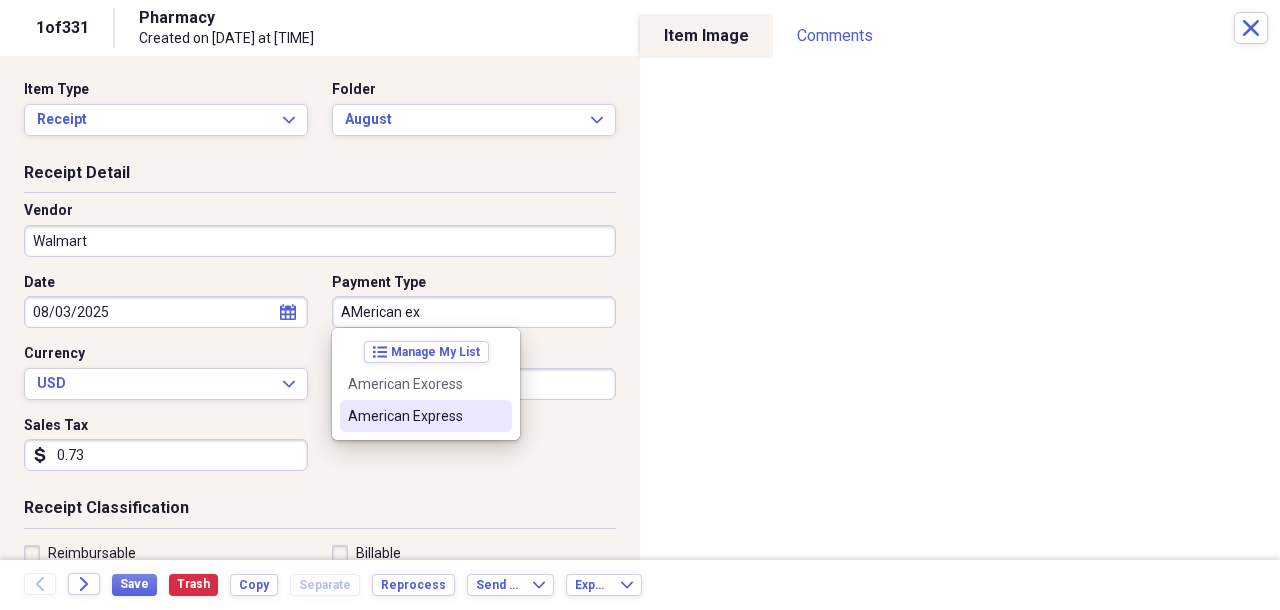 click on "American Express" at bounding box center (426, 416) 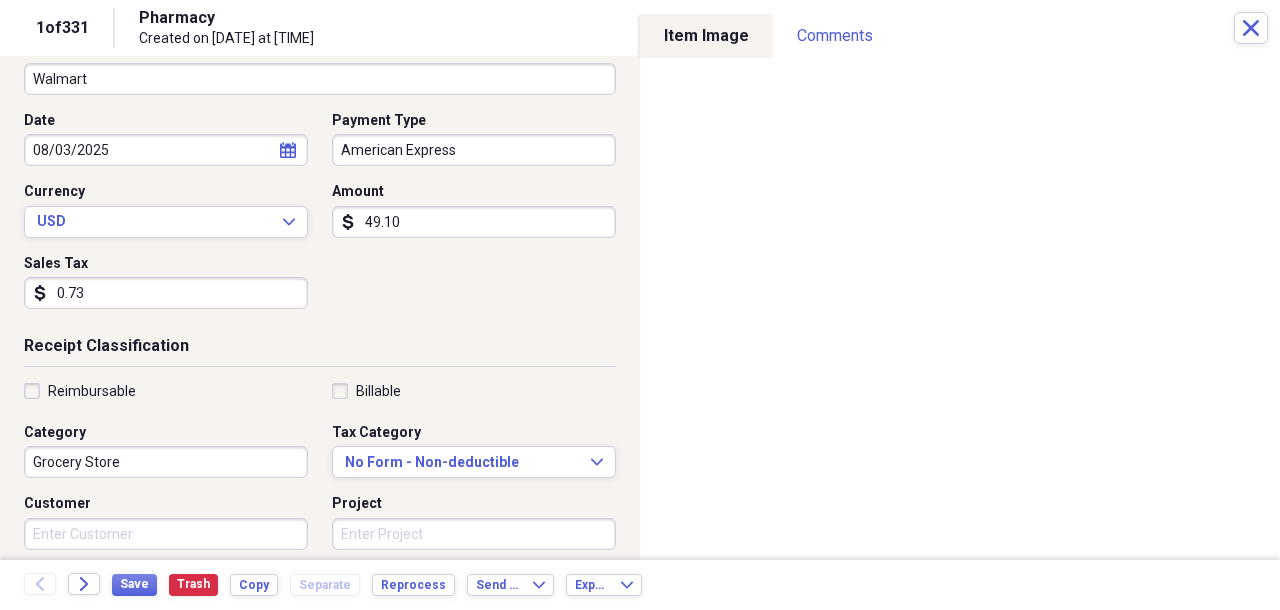 scroll, scrollTop: 211, scrollLeft: 0, axis: vertical 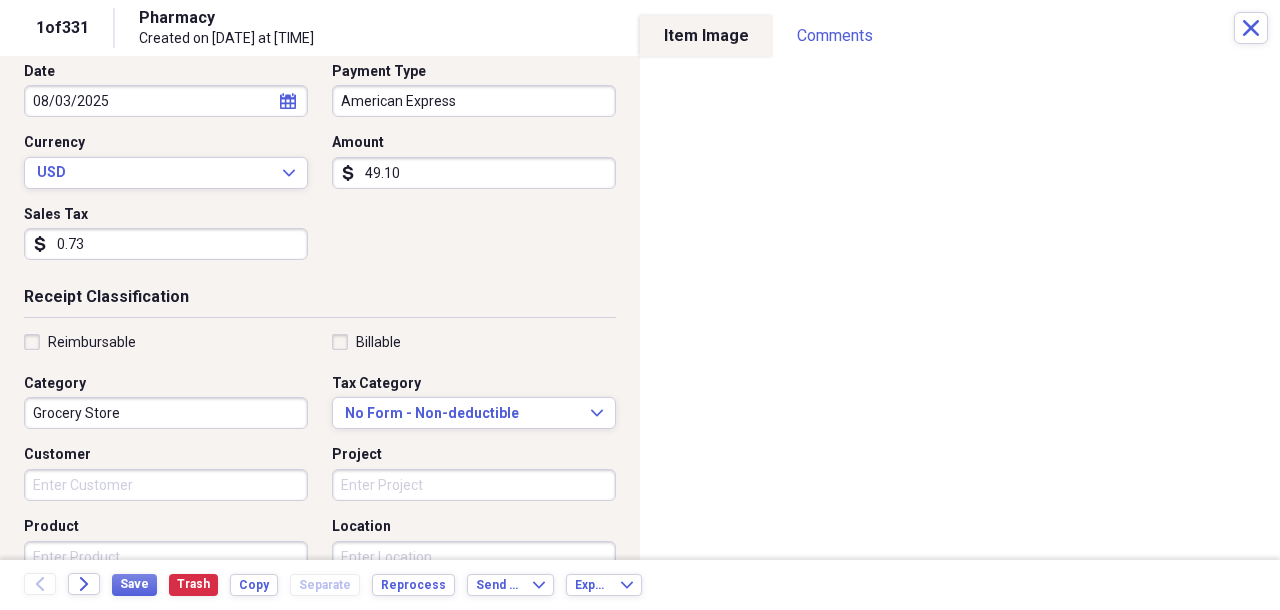 click on "0.73" at bounding box center [166, 244] 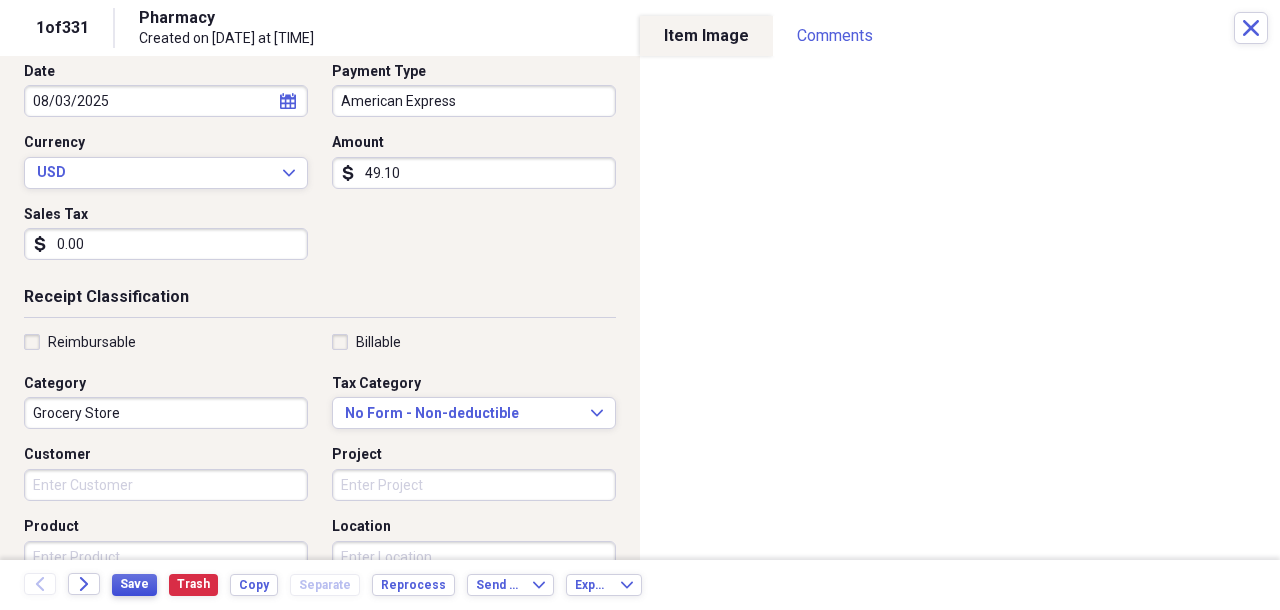 type on "0.00" 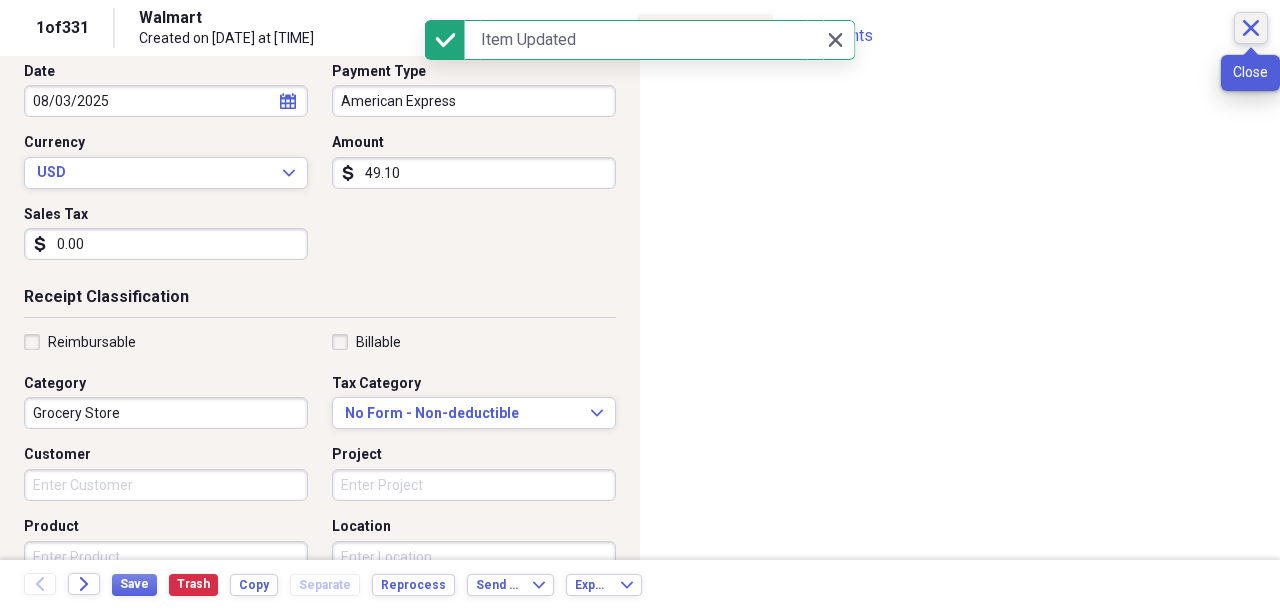 click on "Close" at bounding box center (1251, 28) 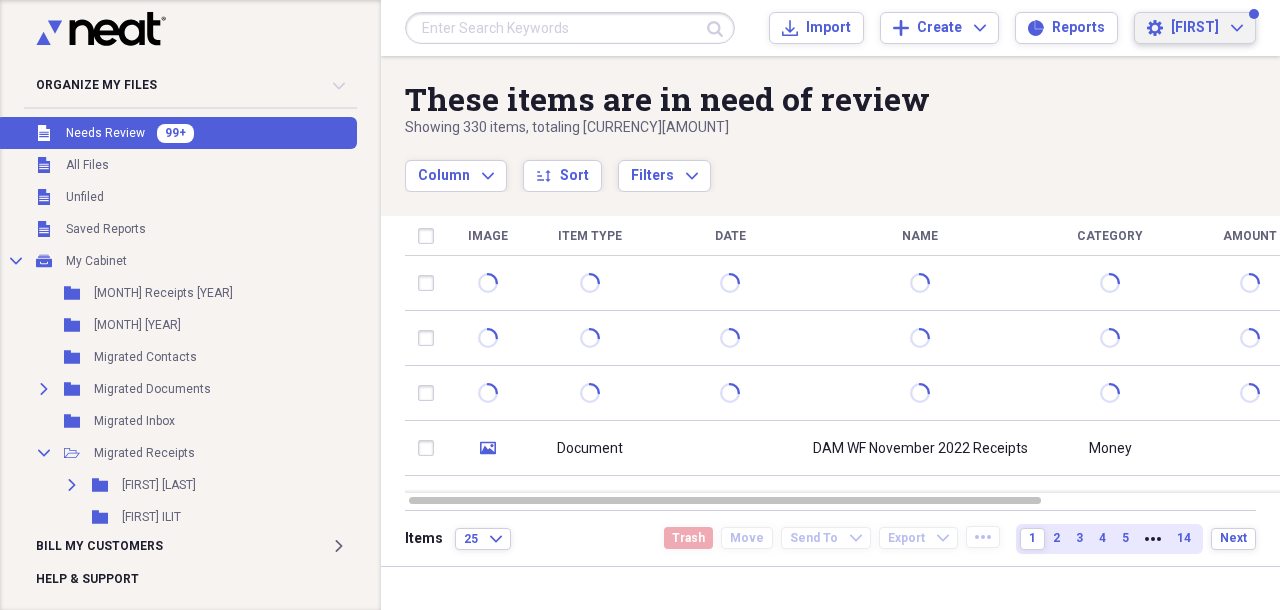 click on "Expand" 